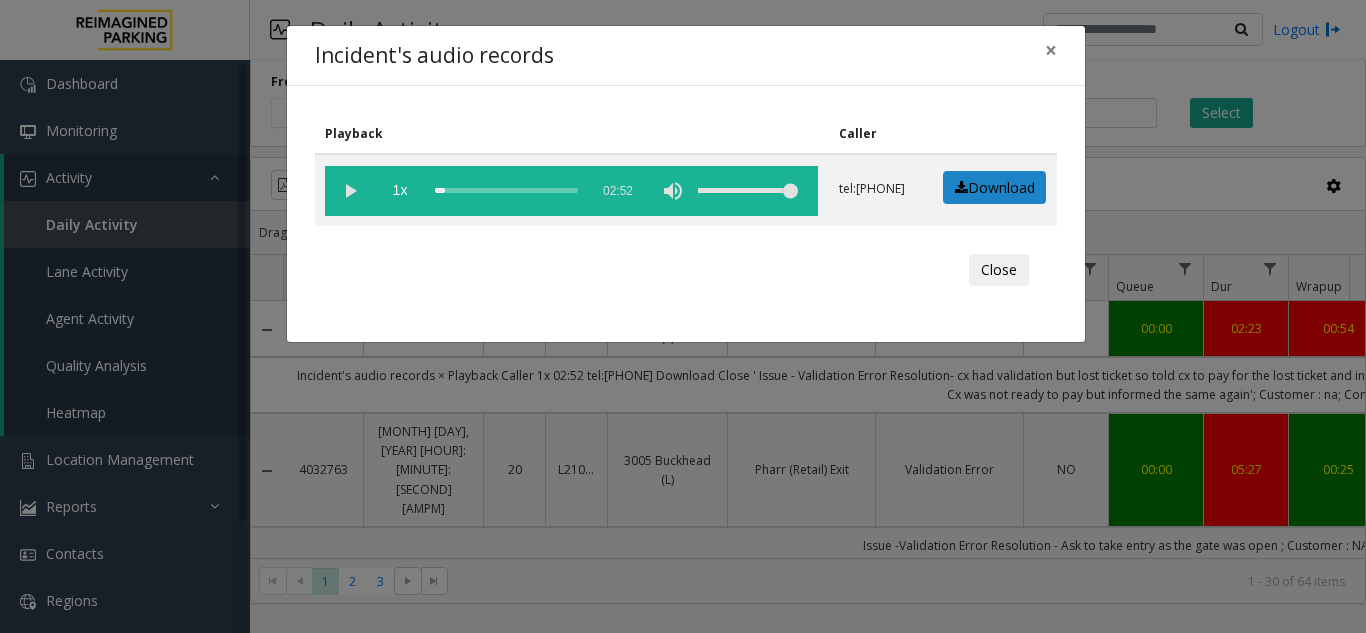 scroll, scrollTop: 0, scrollLeft: 0, axis: both 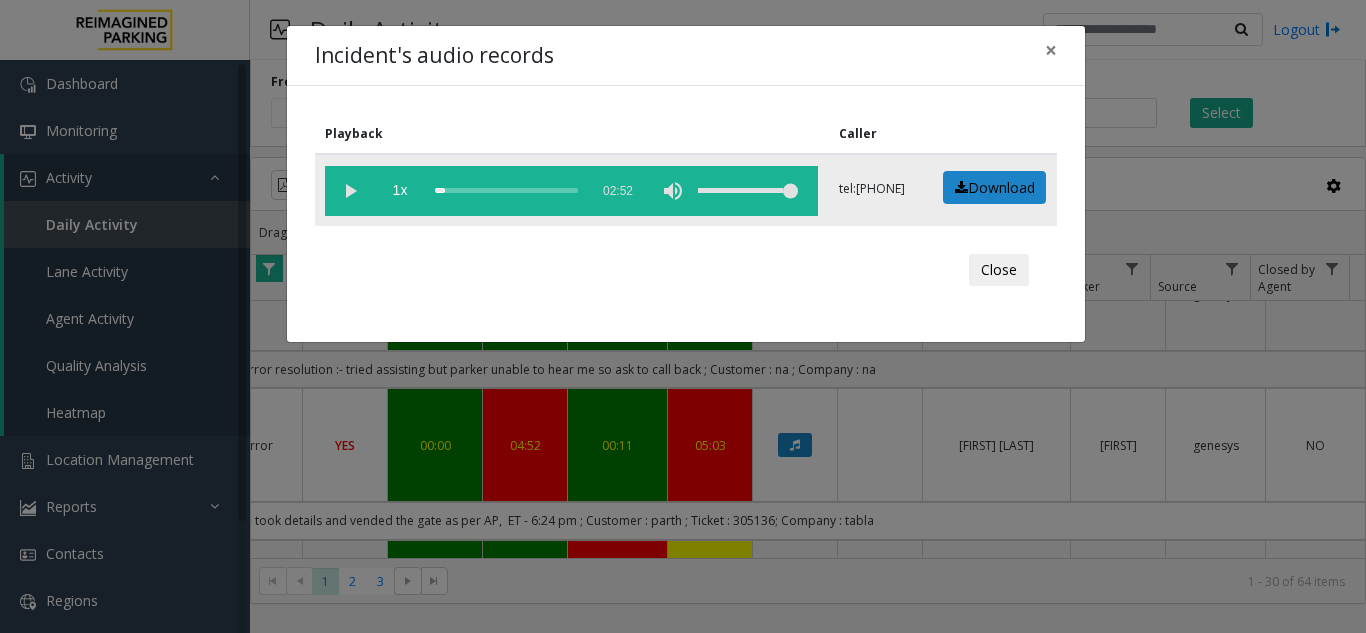 click 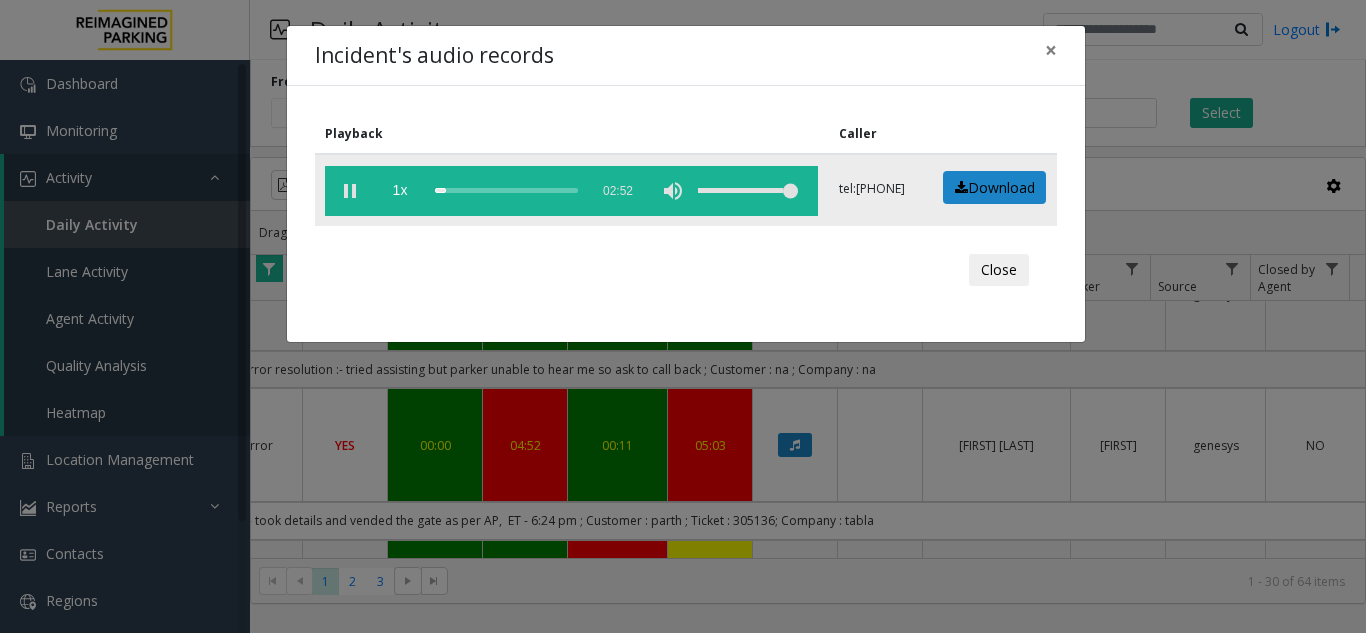 click 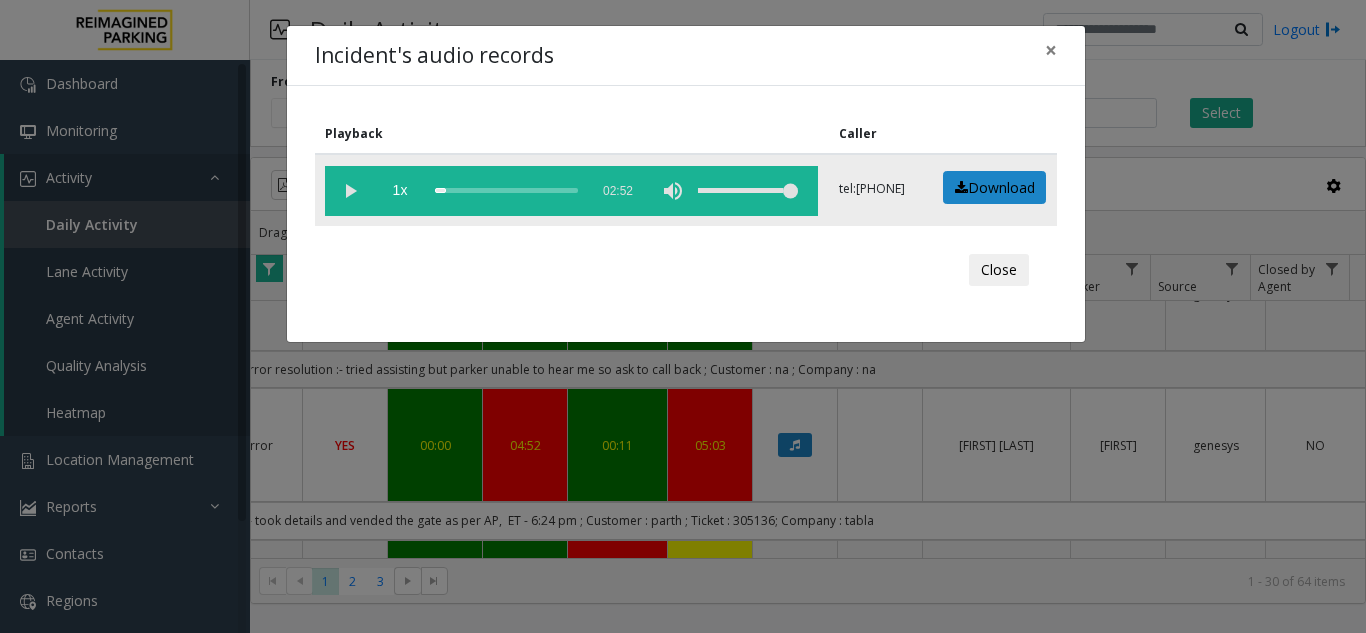 click 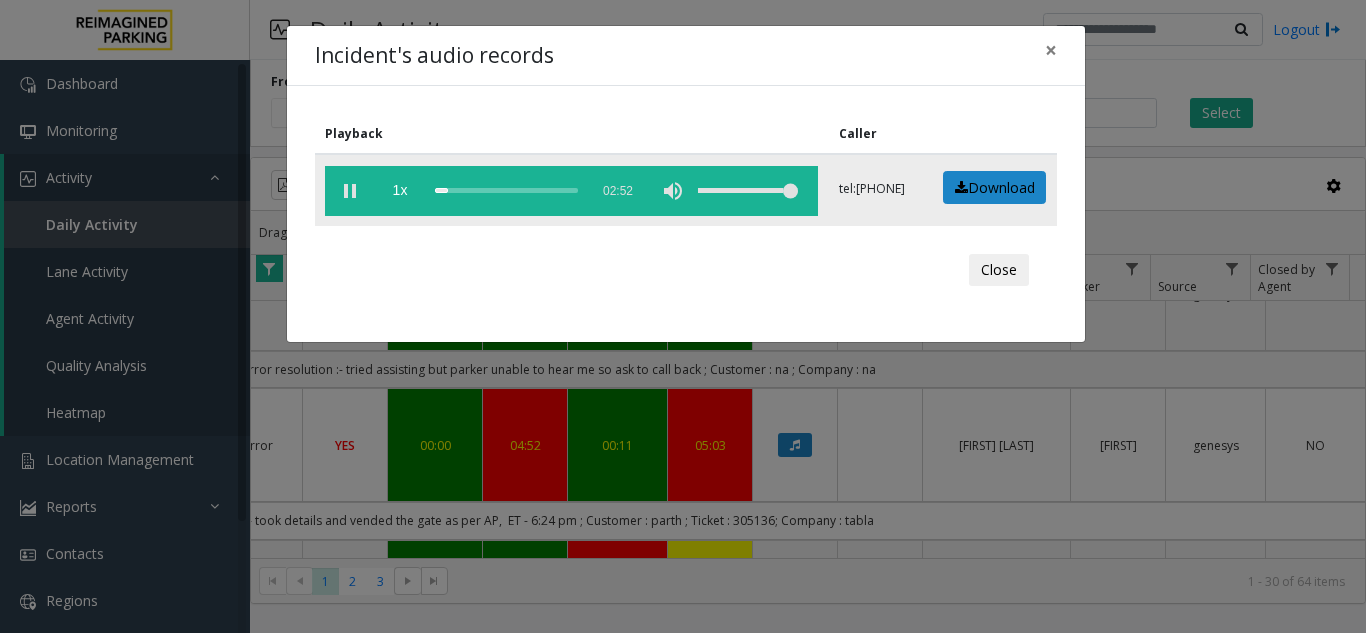 click on "1x  02:52" 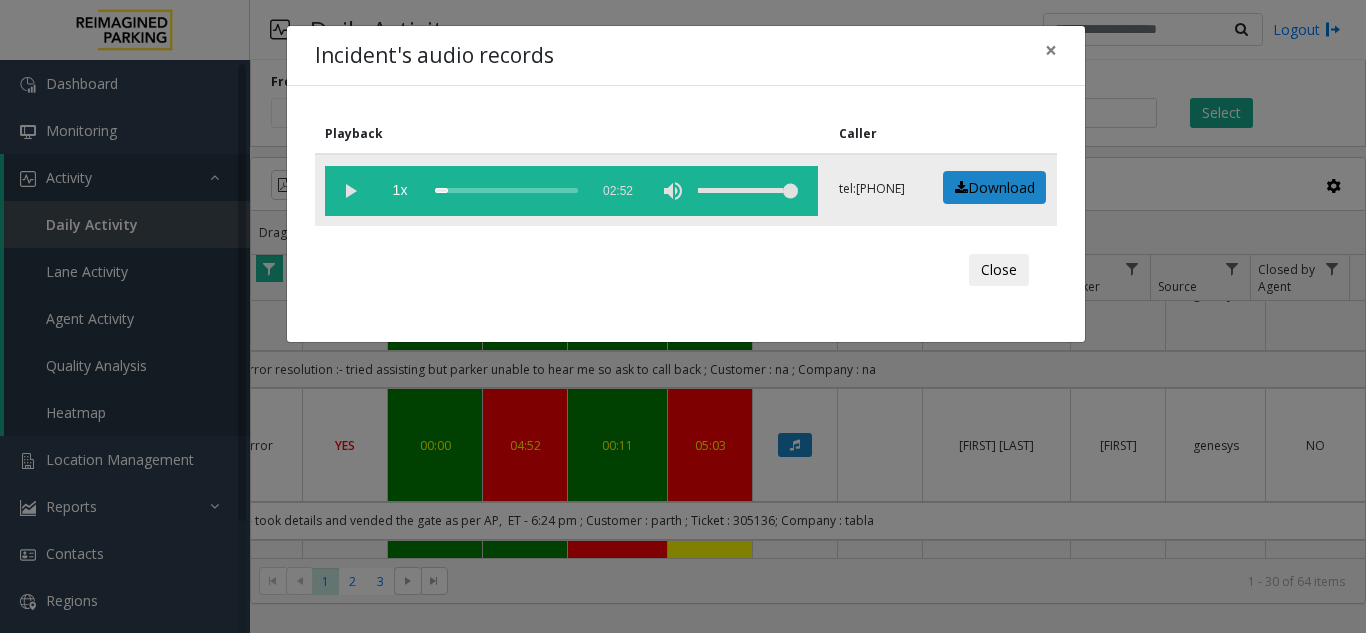 click 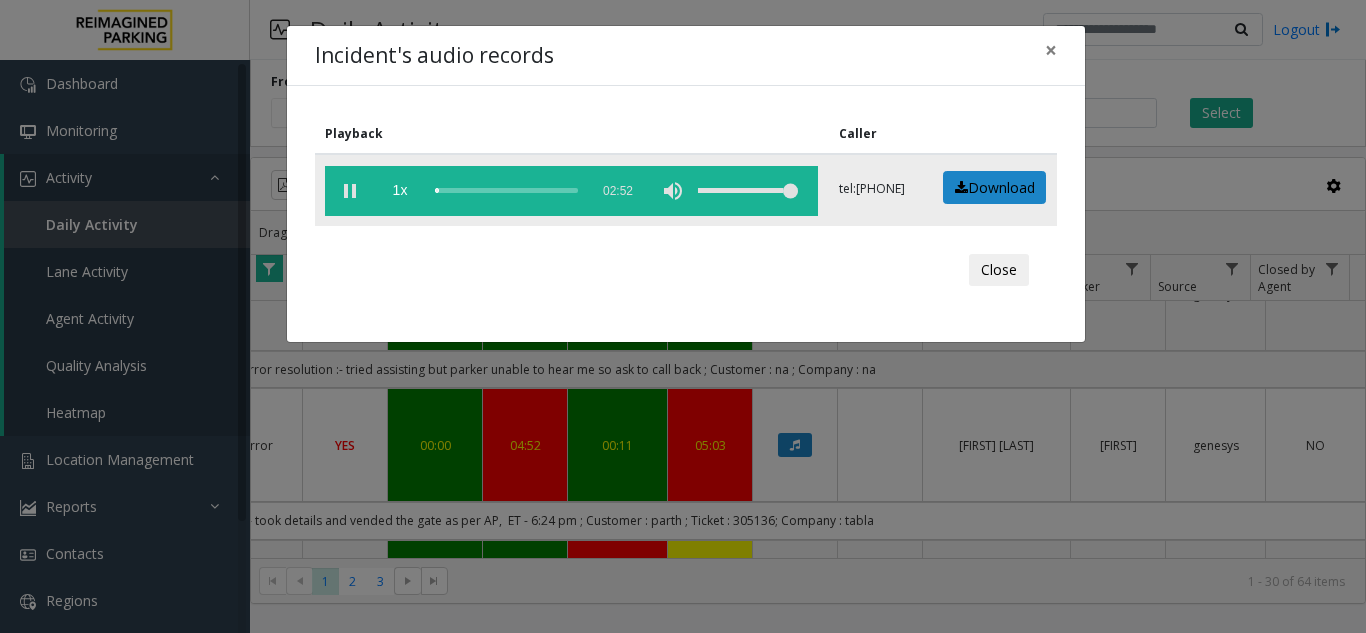 click 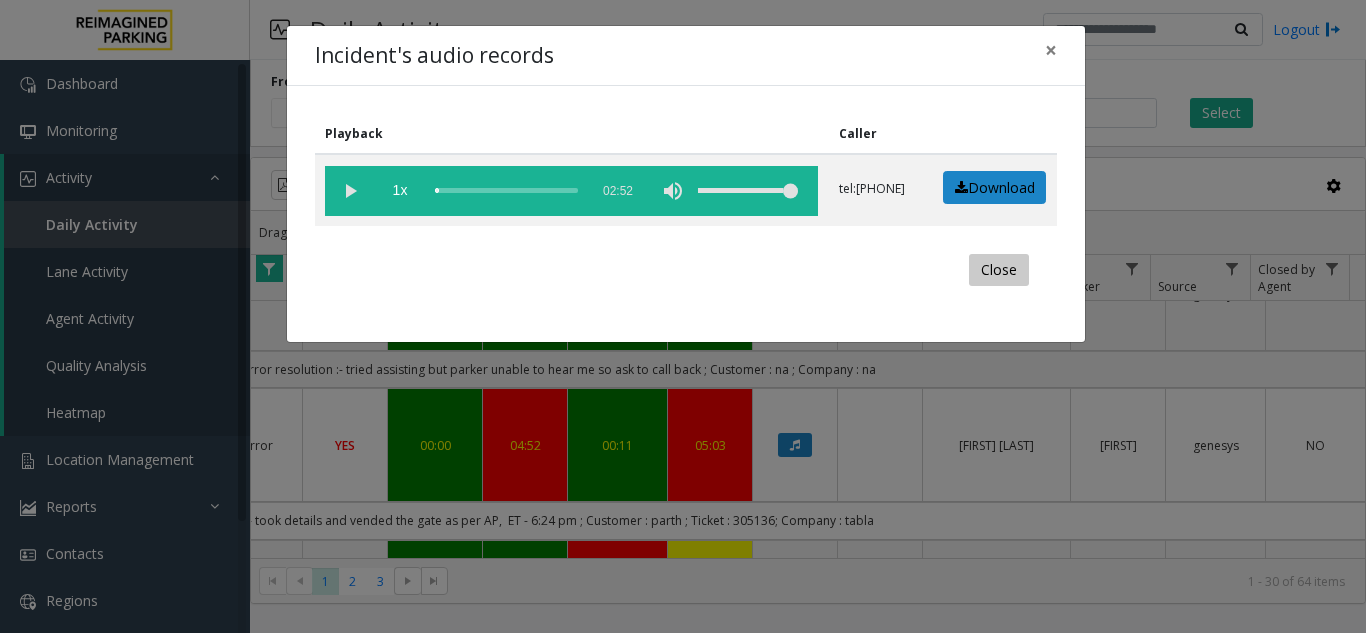 drag, startPoint x: 1012, startPoint y: 268, endPoint x: 971, endPoint y: 266, distance: 41.04875 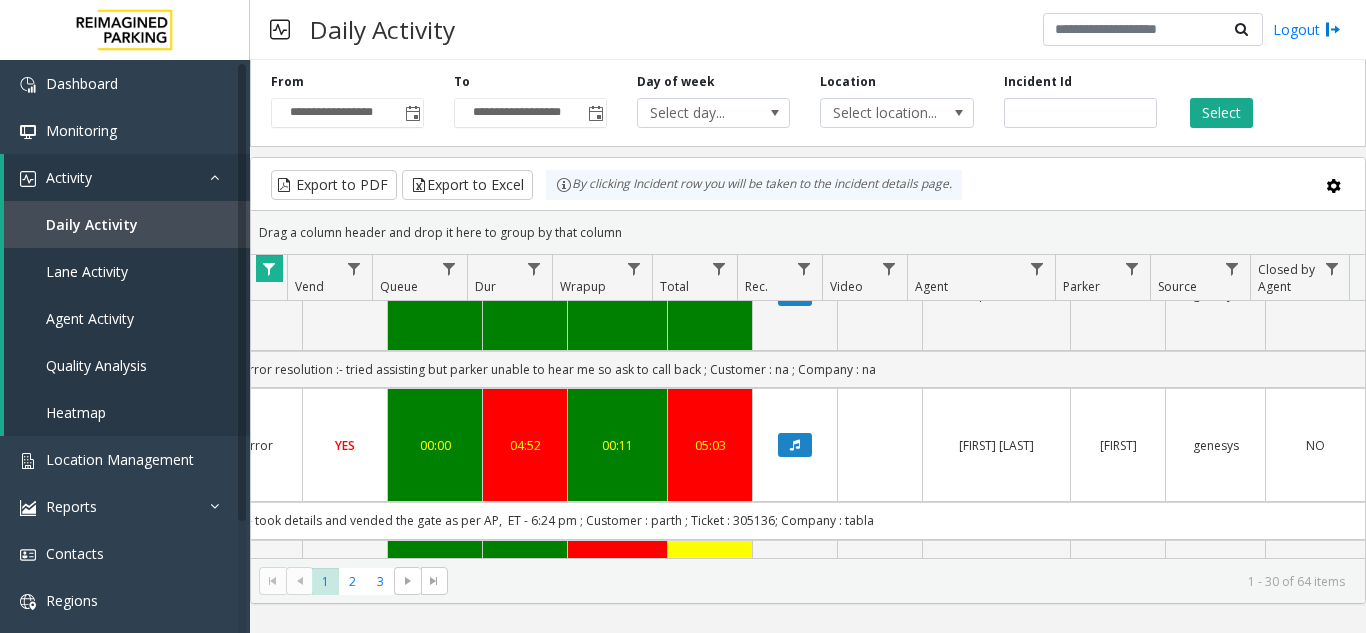 click 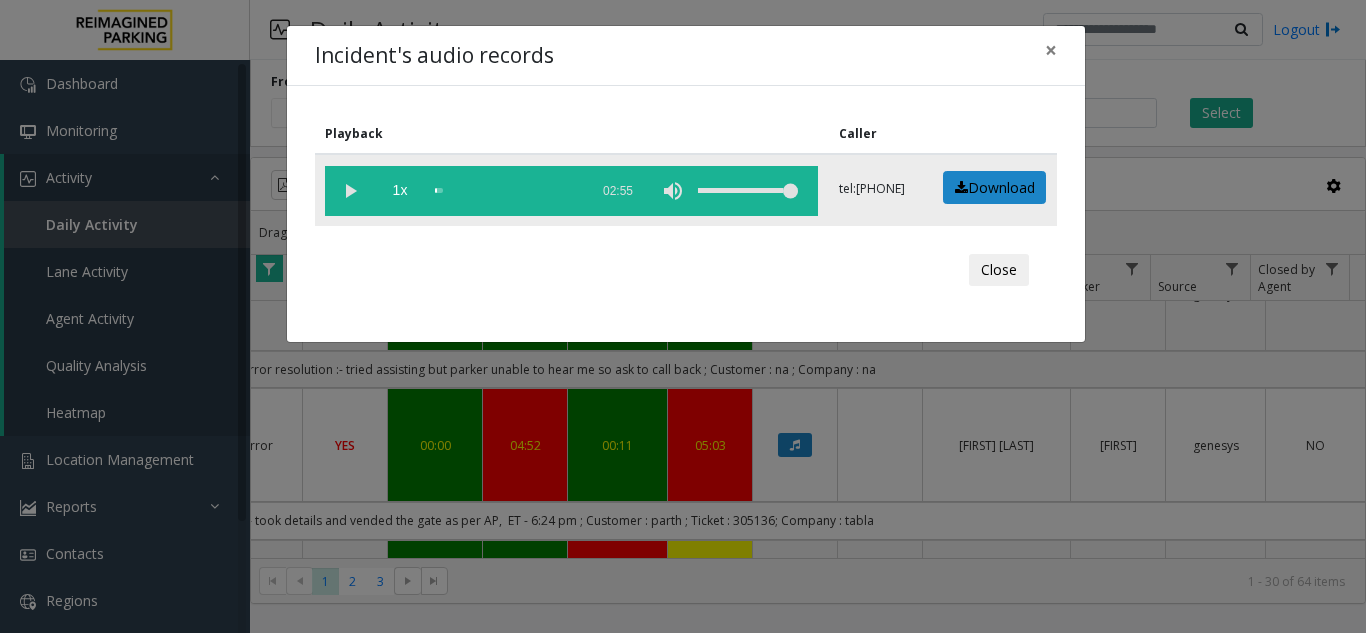 click 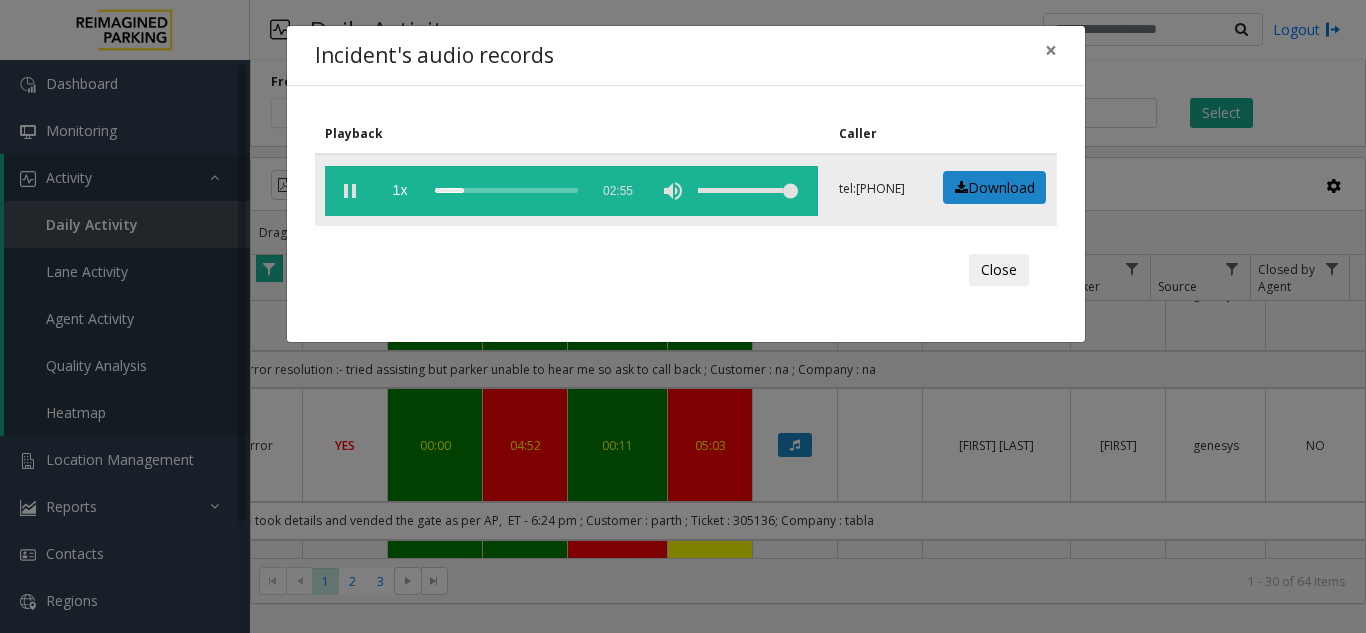 click 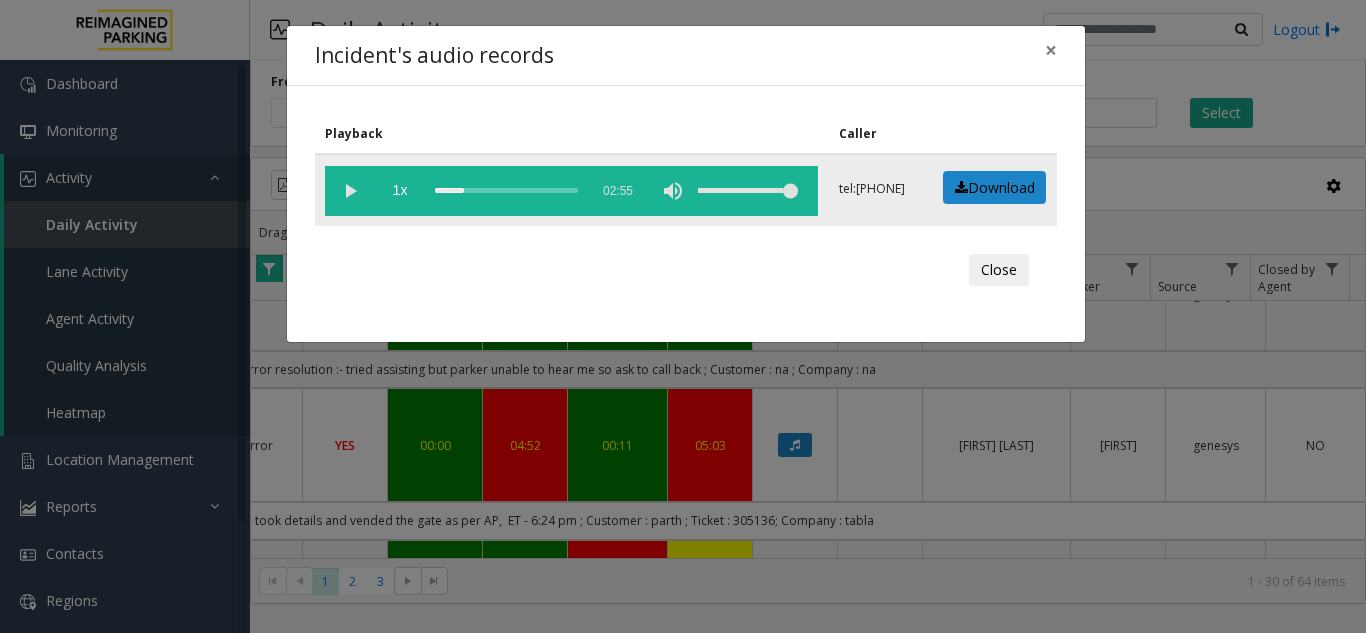 click 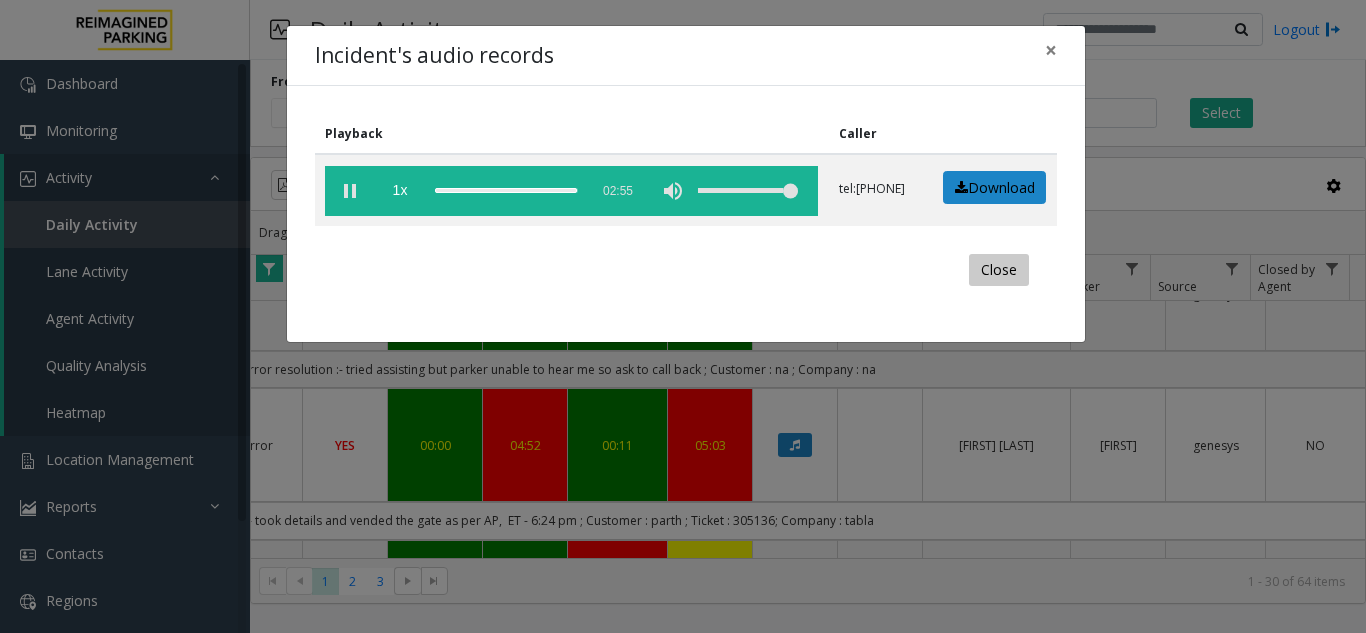 click on "Close" 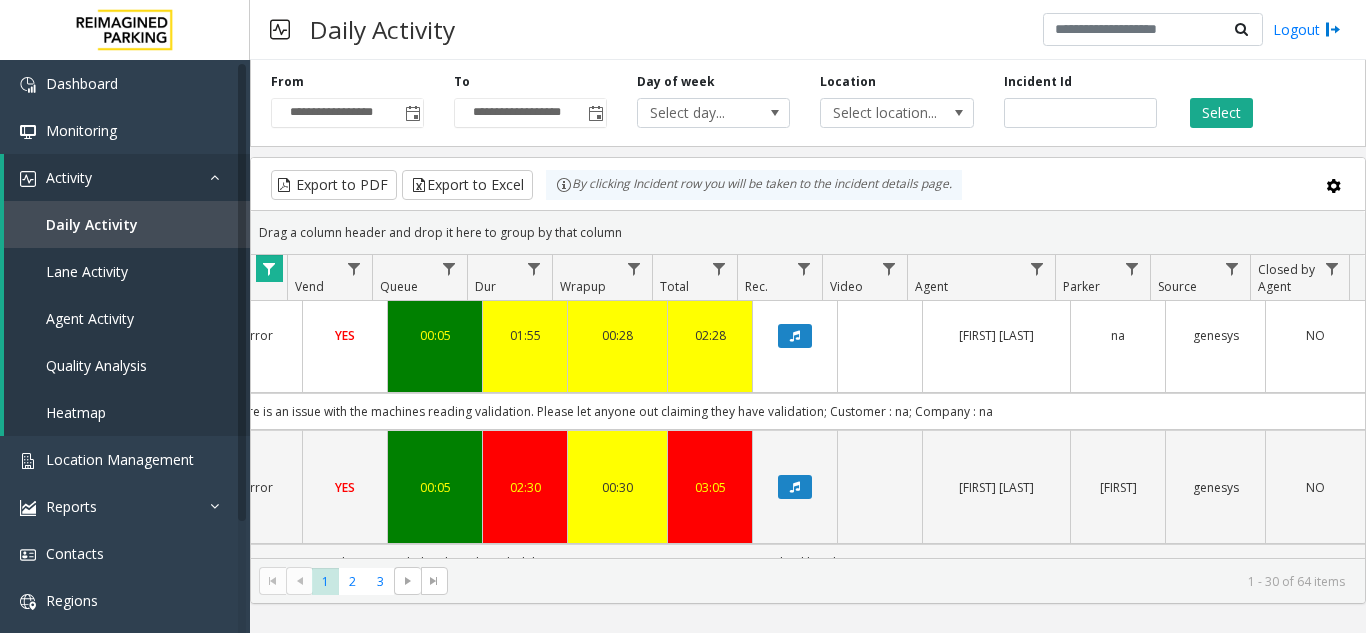 scroll, scrollTop: 2464, scrollLeft: 736, axis: both 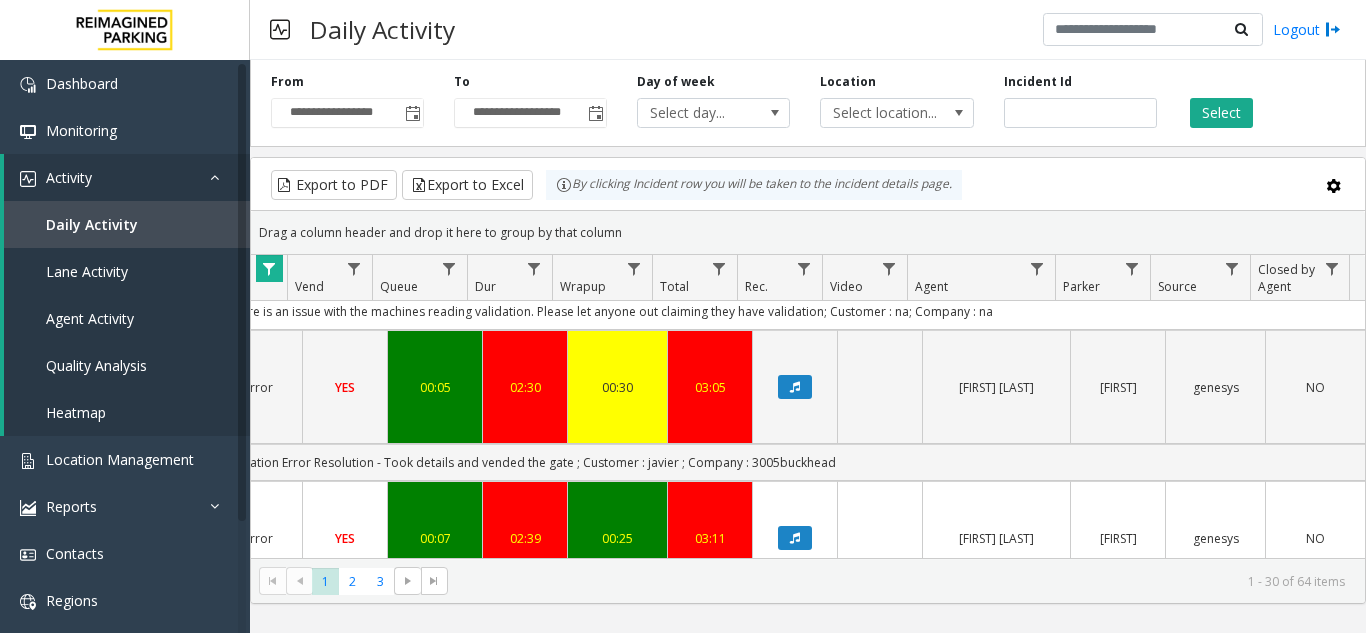 click 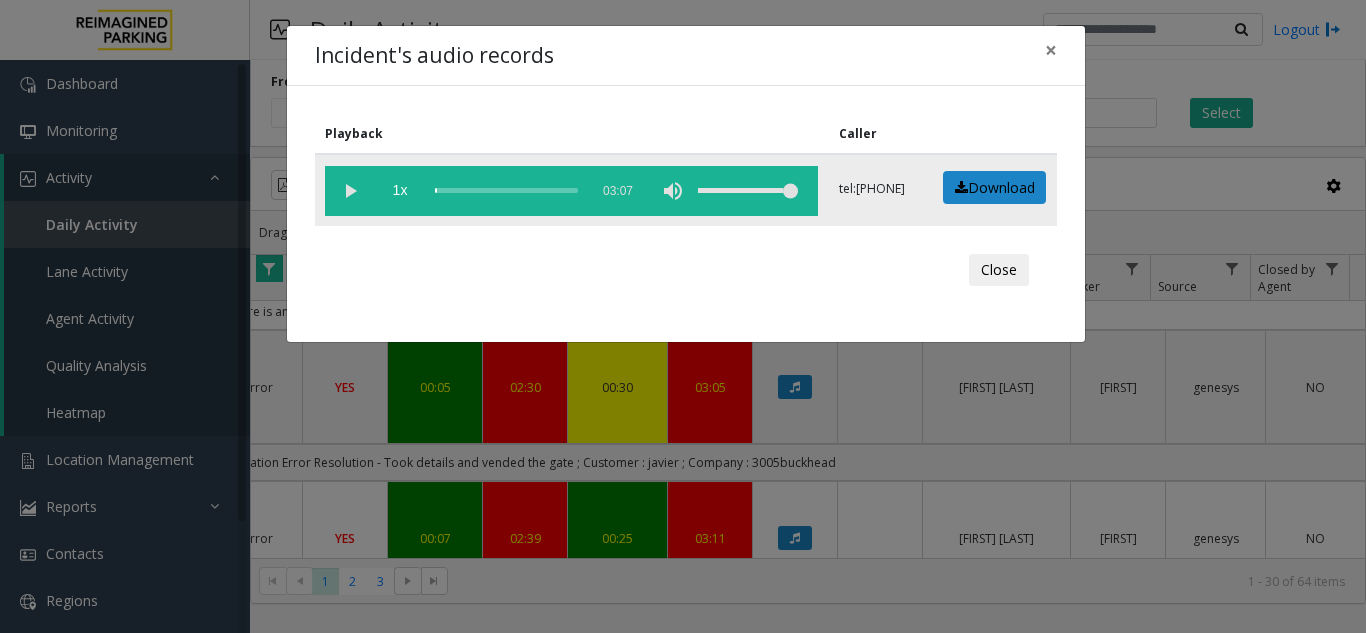 click 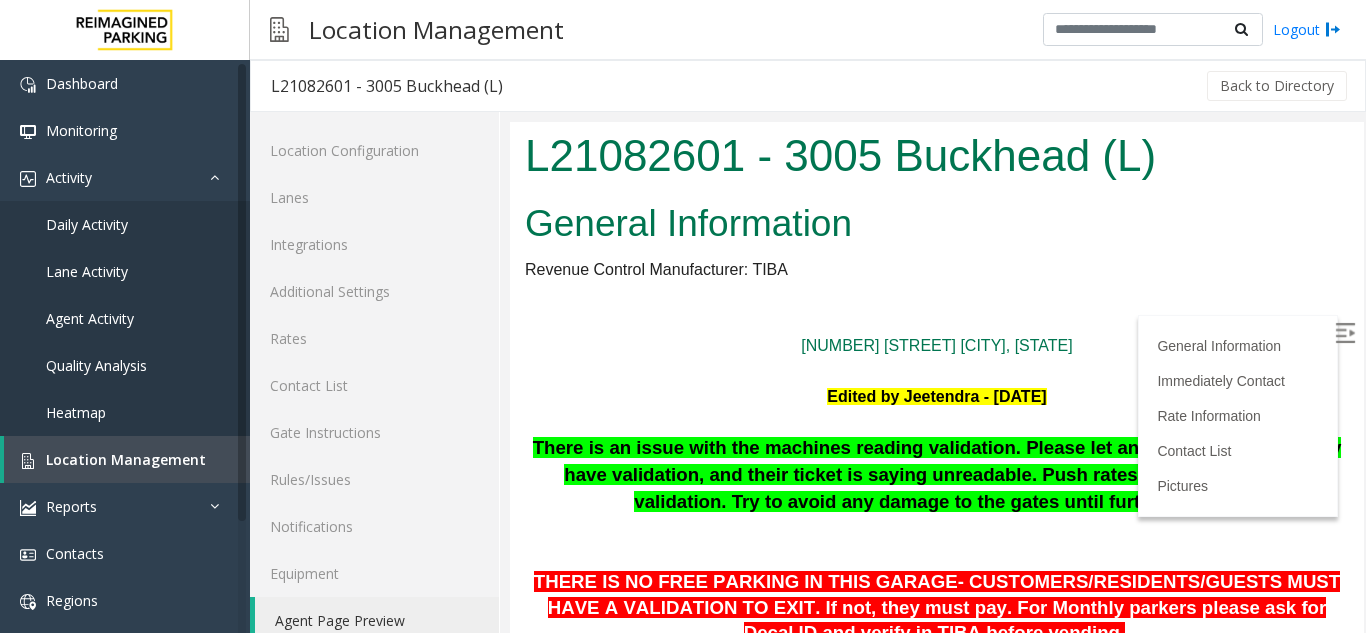 scroll, scrollTop: 100, scrollLeft: 0, axis: vertical 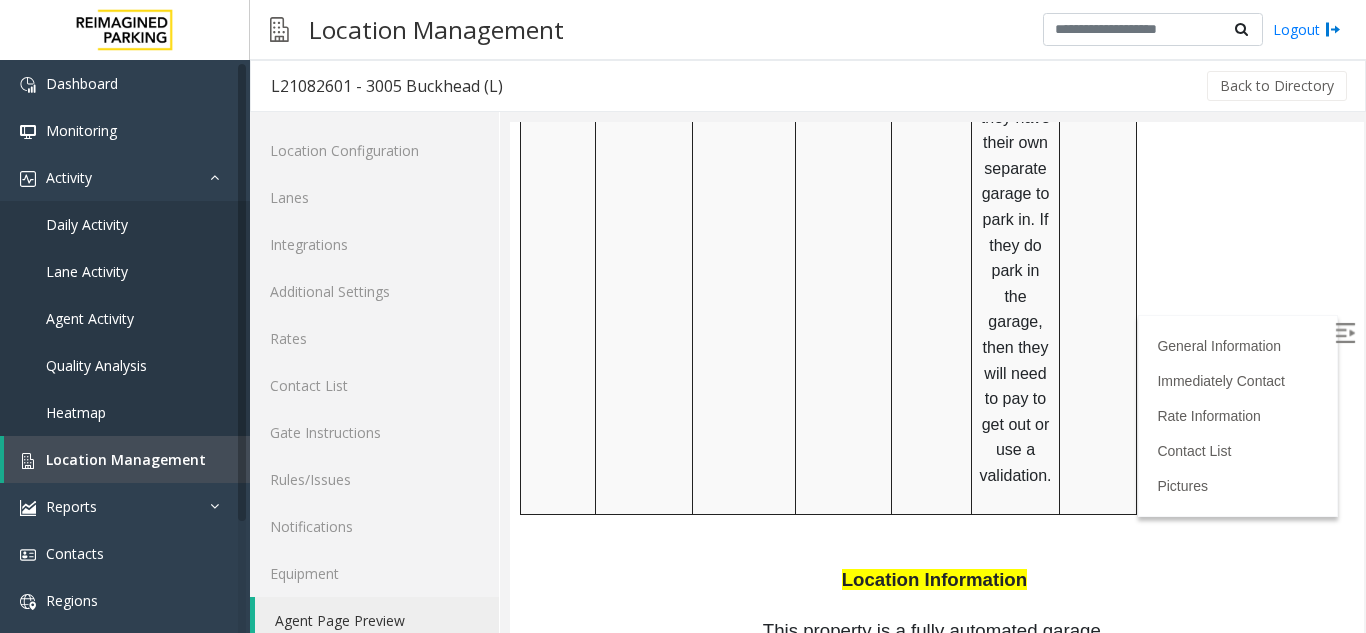 drag, startPoint x: 1332, startPoint y: 419, endPoint x: 1326, endPoint y: 435, distance: 17.088007 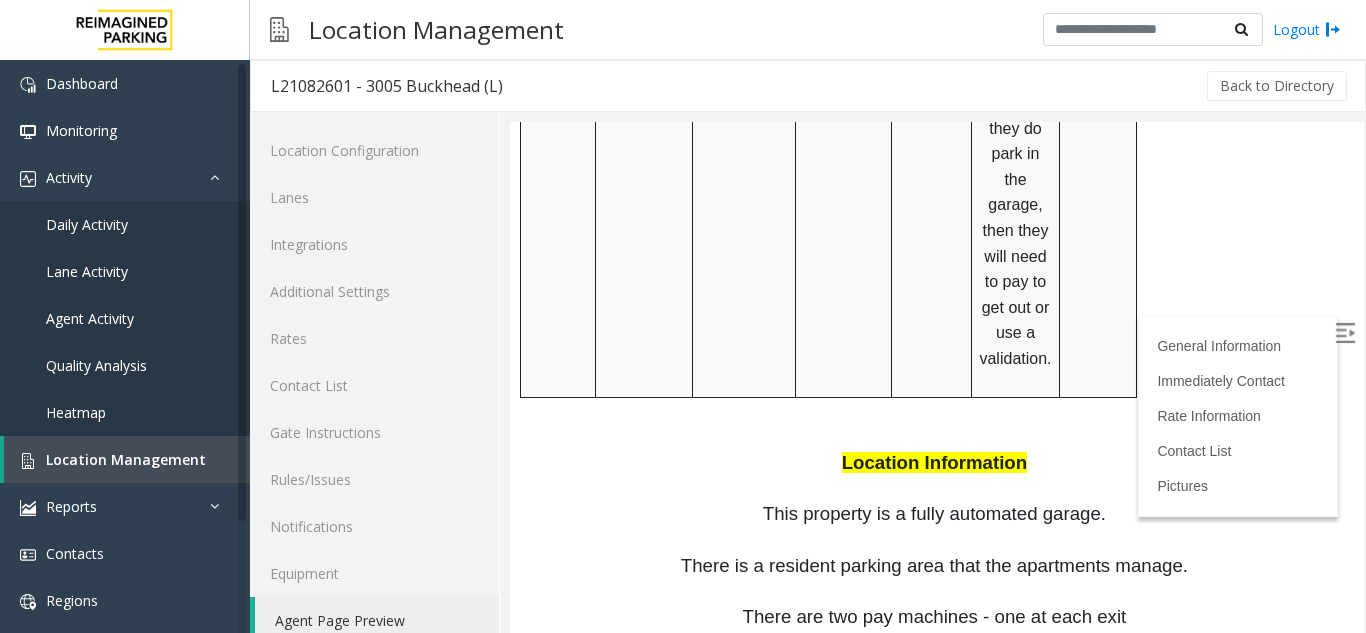 scroll, scrollTop: 2689, scrollLeft: 0, axis: vertical 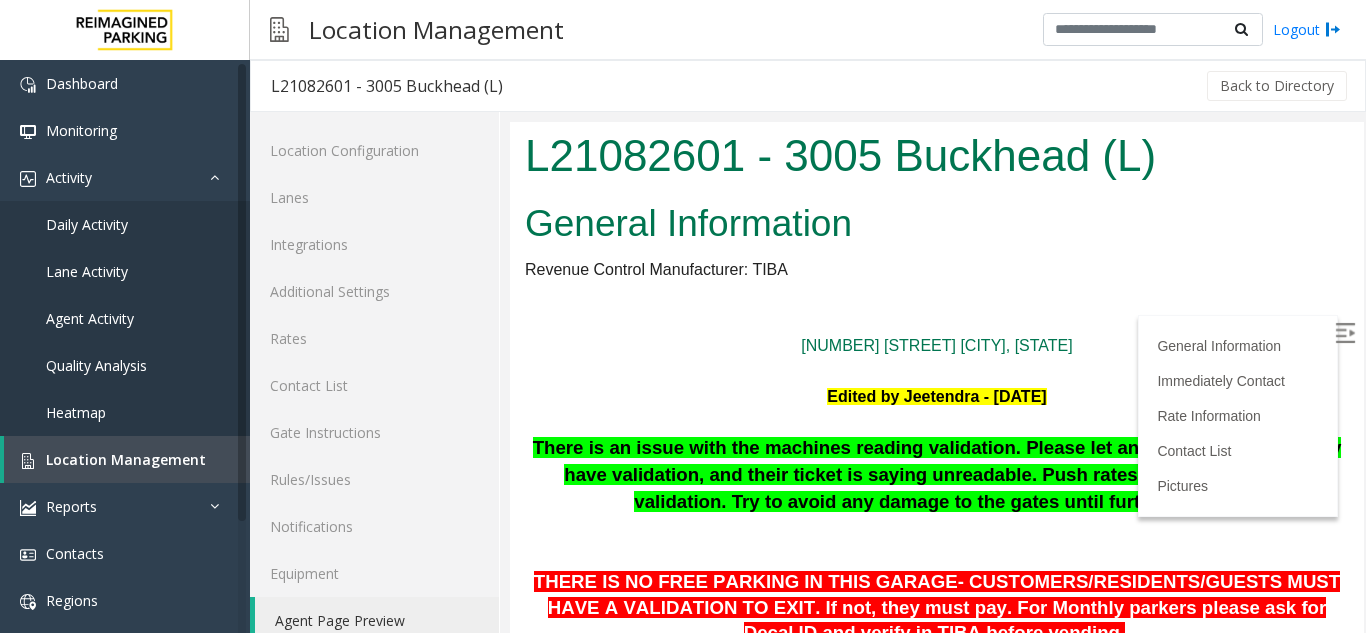 drag, startPoint x: 1347, startPoint y: 278, endPoint x: 1870, endPoint y: 264, distance: 523.1873 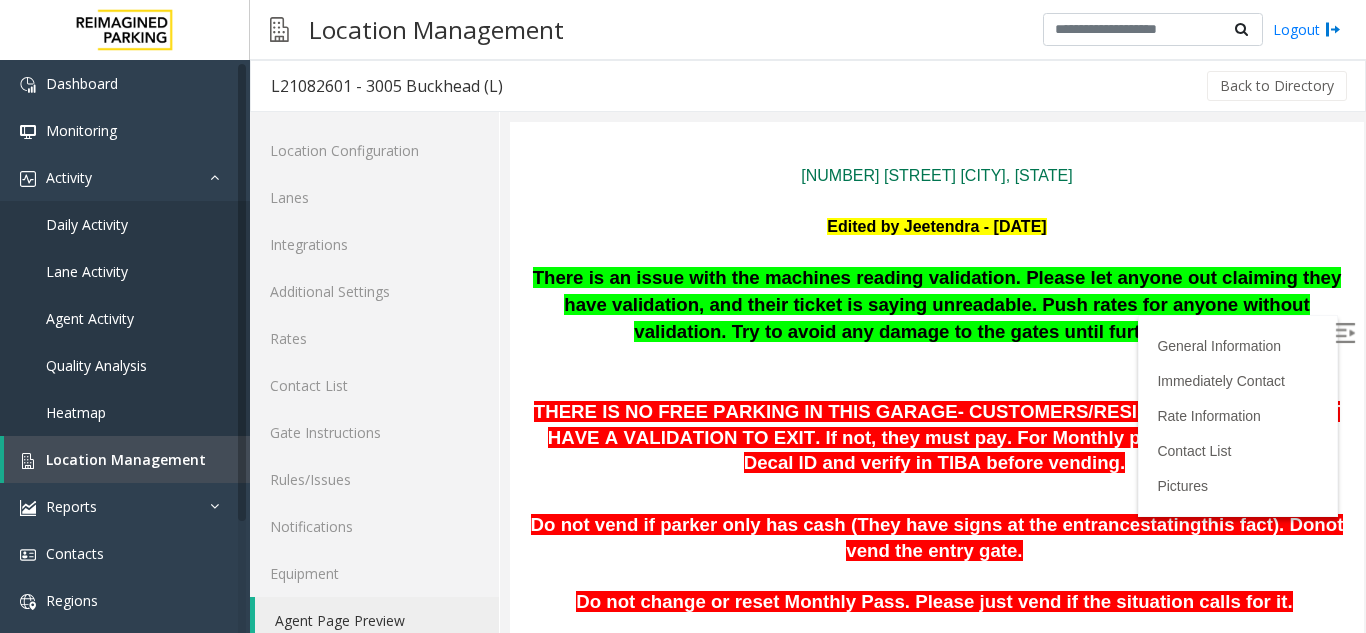 scroll, scrollTop: 244, scrollLeft: 0, axis: vertical 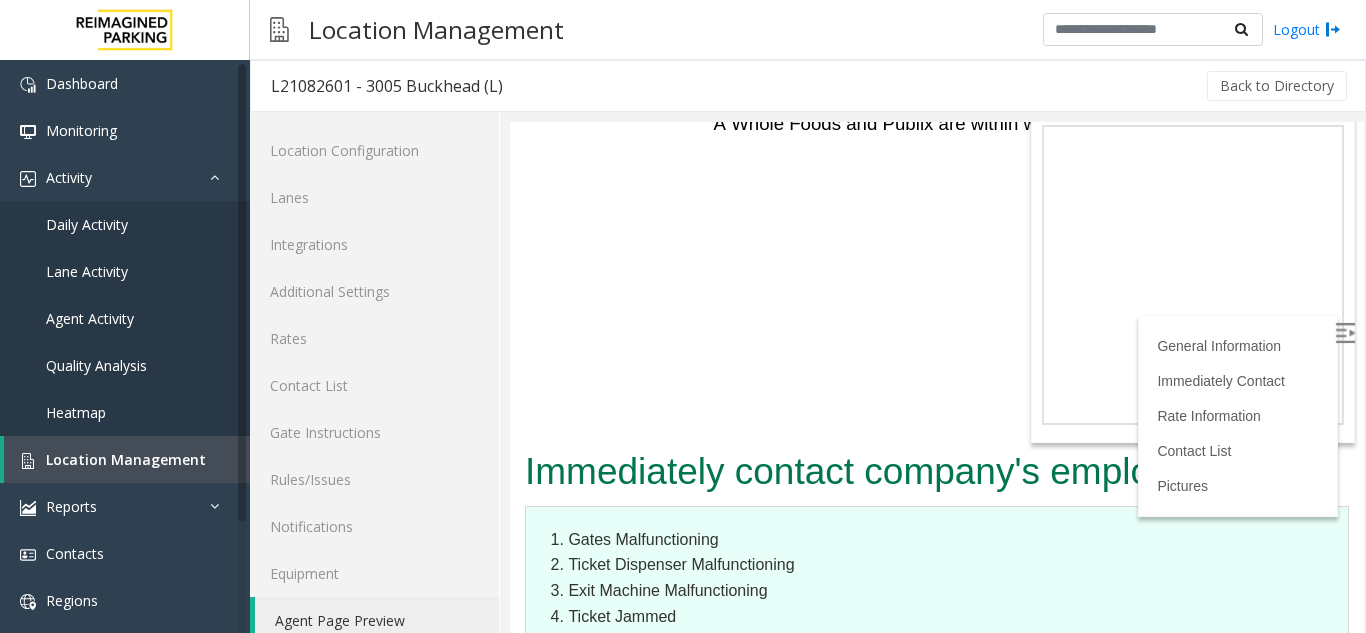 click on "Rate Information
Days
Time
Price
0 - 3 hours
$3.00
3 - 4 hours
$5.00
4 - 5 hours
$8.00
5 - 6 hours
$10.00
6 hours - 24 hours
$20.00" at bounding box center [937, 866] 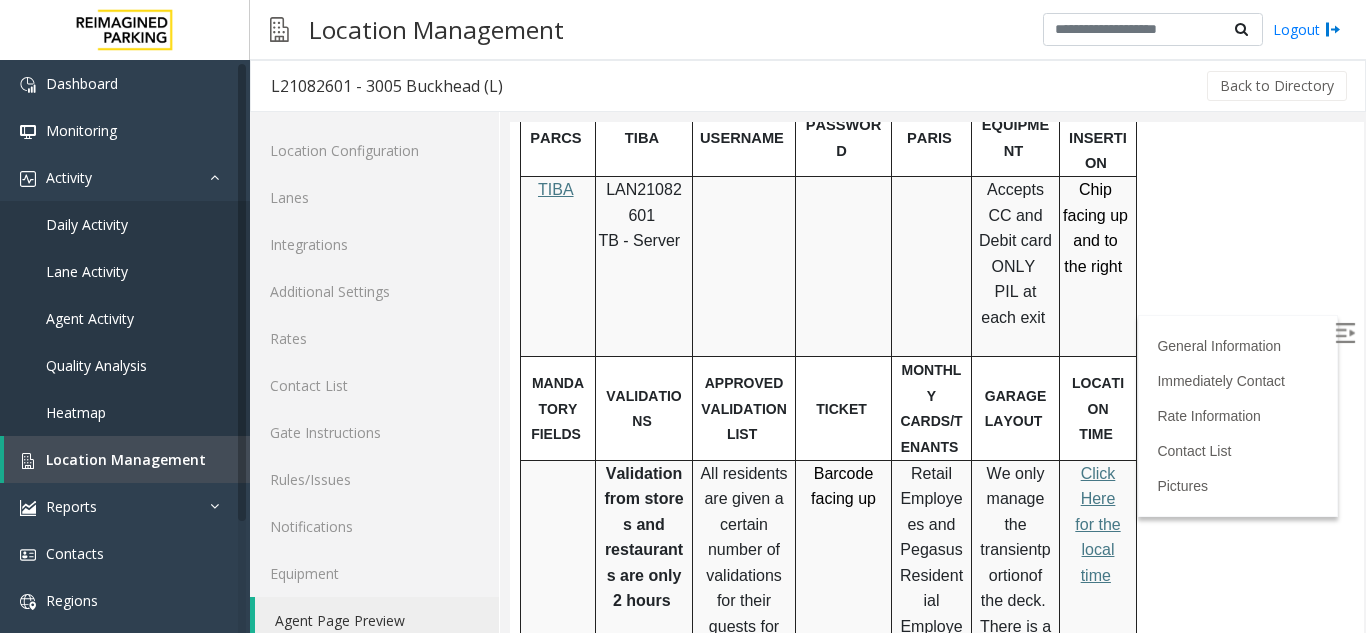 scroll, scrollTop: 863, scrollLeft: 0, axis: vertical 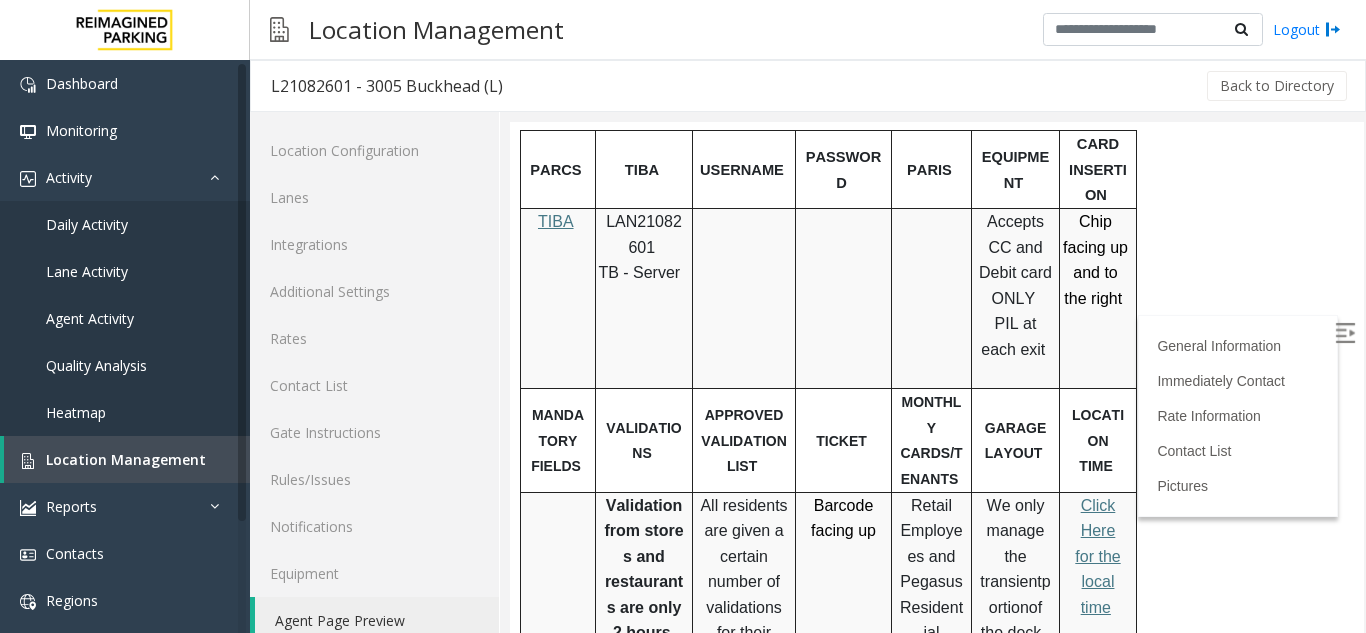 drag, startPoint x: 1345, startPoint y: 488, endPoint x: 1866, endPoint y: 381, distance: 531.874 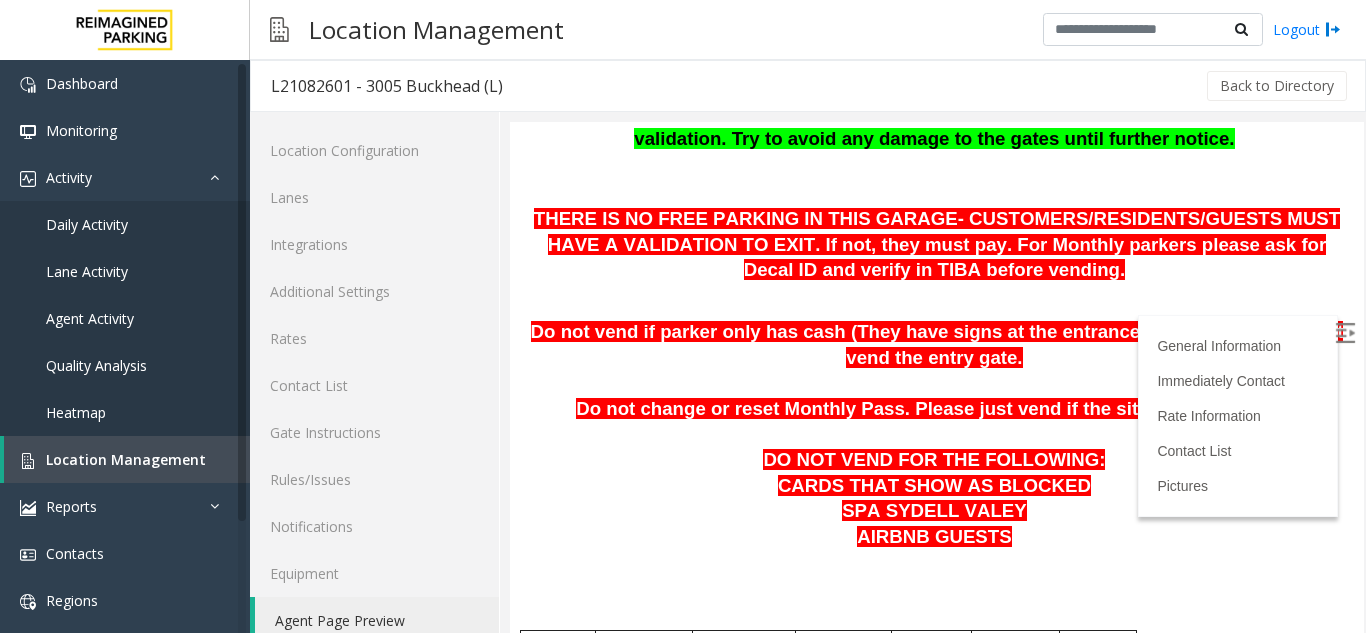 scroll, scrollTop: 310, scrollLeft: 0, axis: vertical 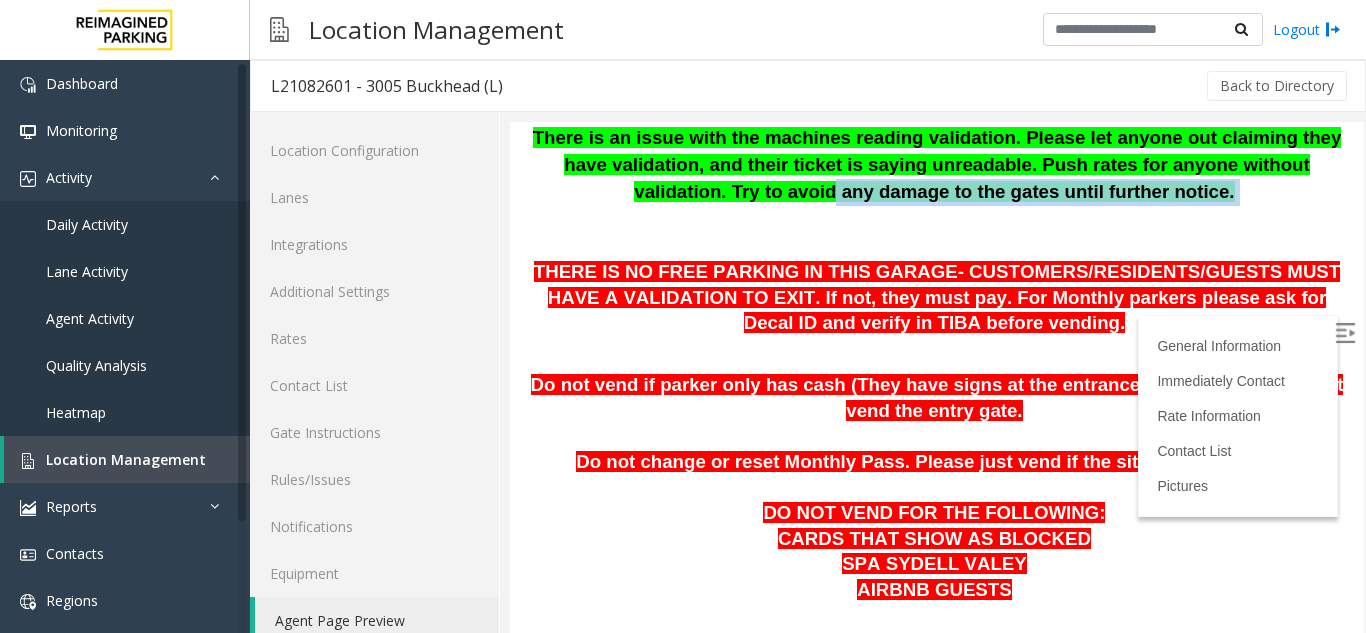drag, startPoint x: 1330, startPoint y: 192, endPoint x: 1329, endPoint y: 178, distance: 14.035668 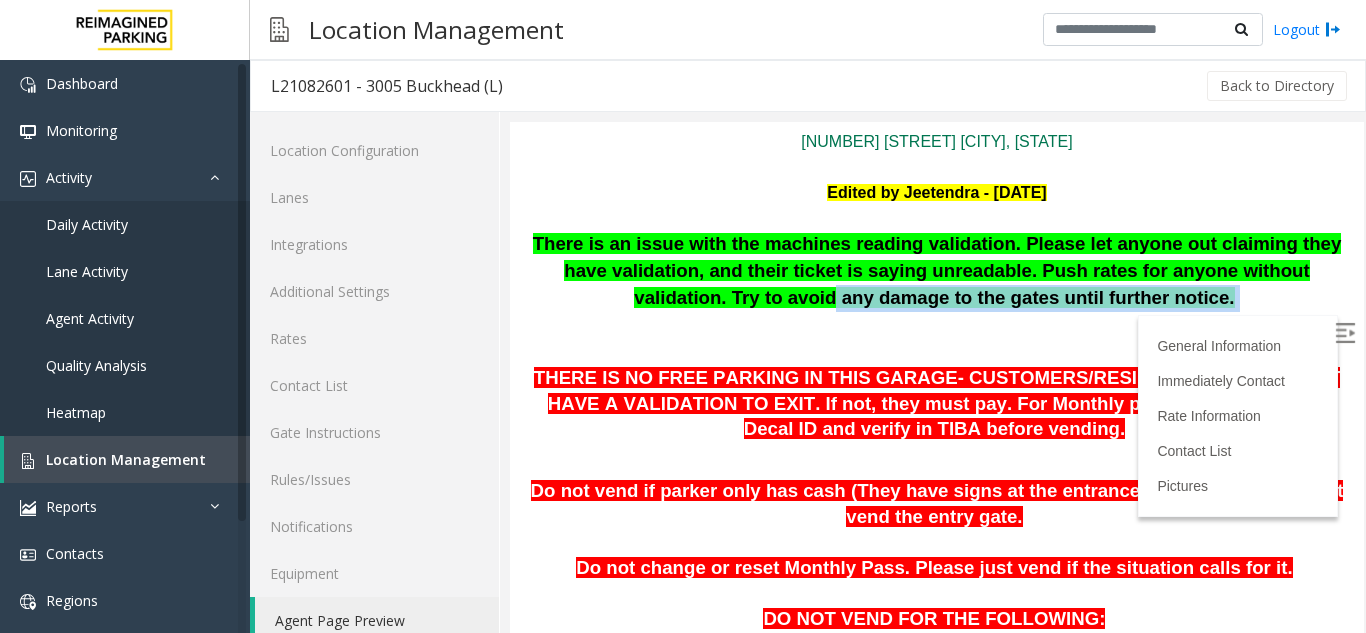 scroll, scrollTop: 130, scrollLeft: 0, axis: vertical 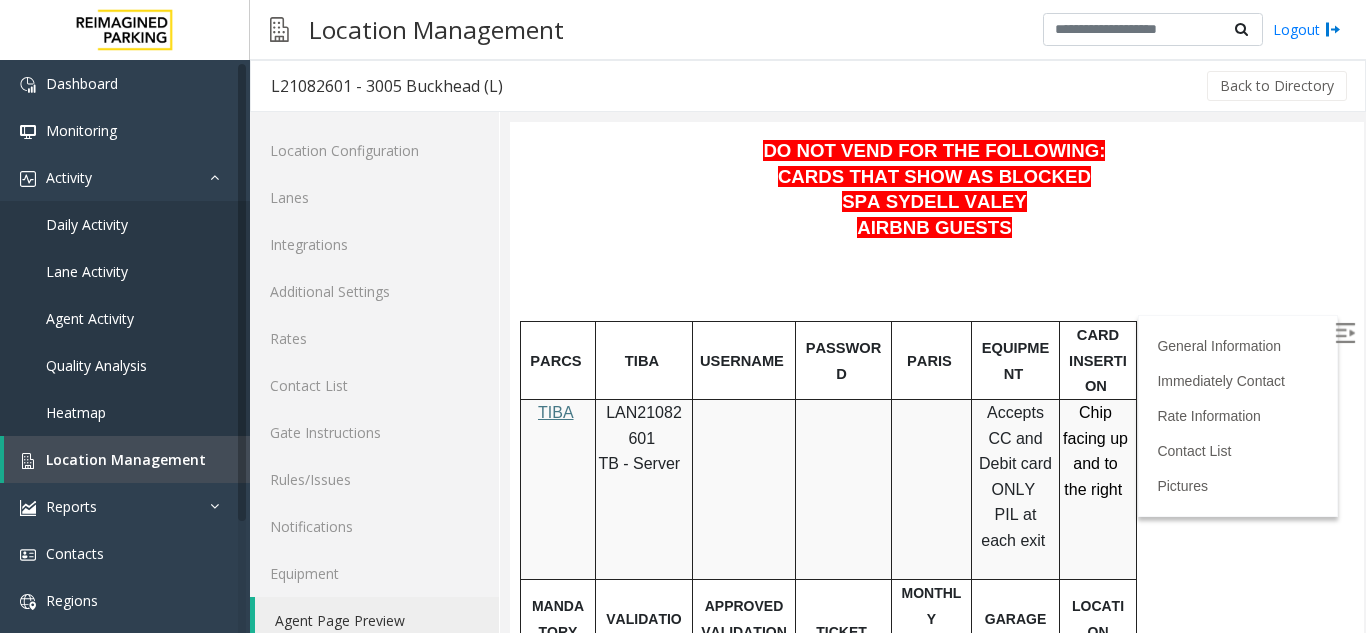 drag, startPoint x: 1344, startPoint y: 301, endPoint x: 1861, endPoint y: 353, distance: 519.6085 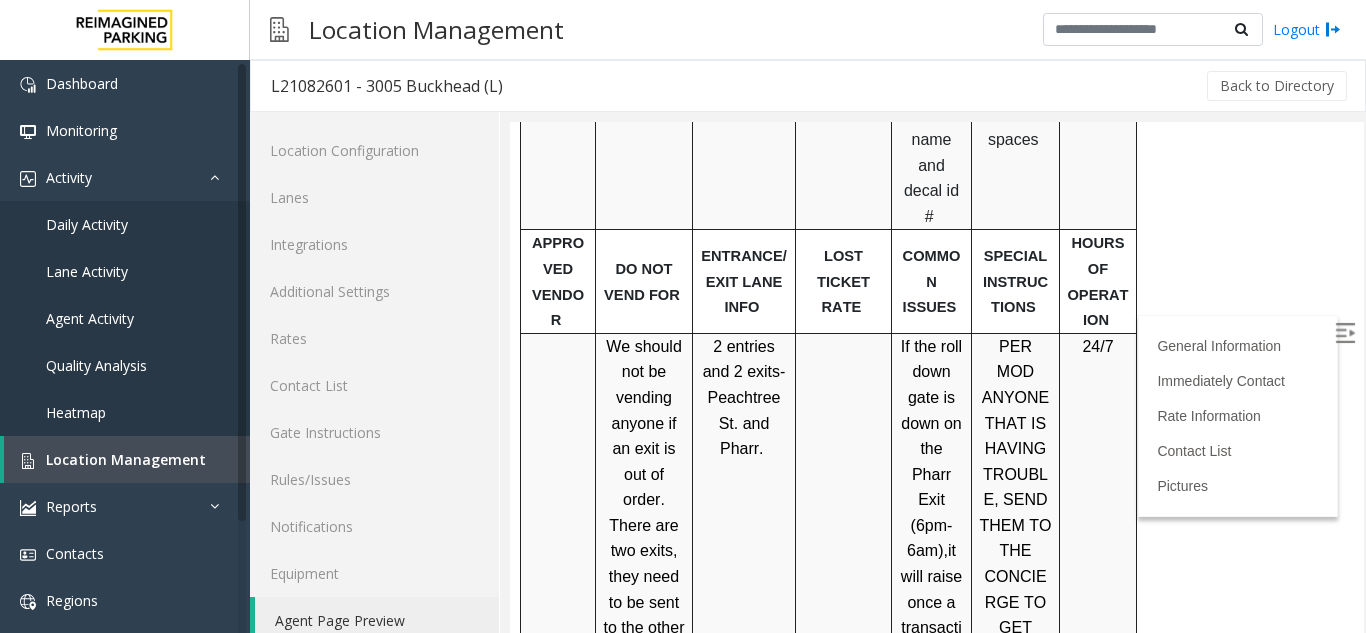 scroll, scrollTop: 1787, scrollLeft: 0, axis: vertical 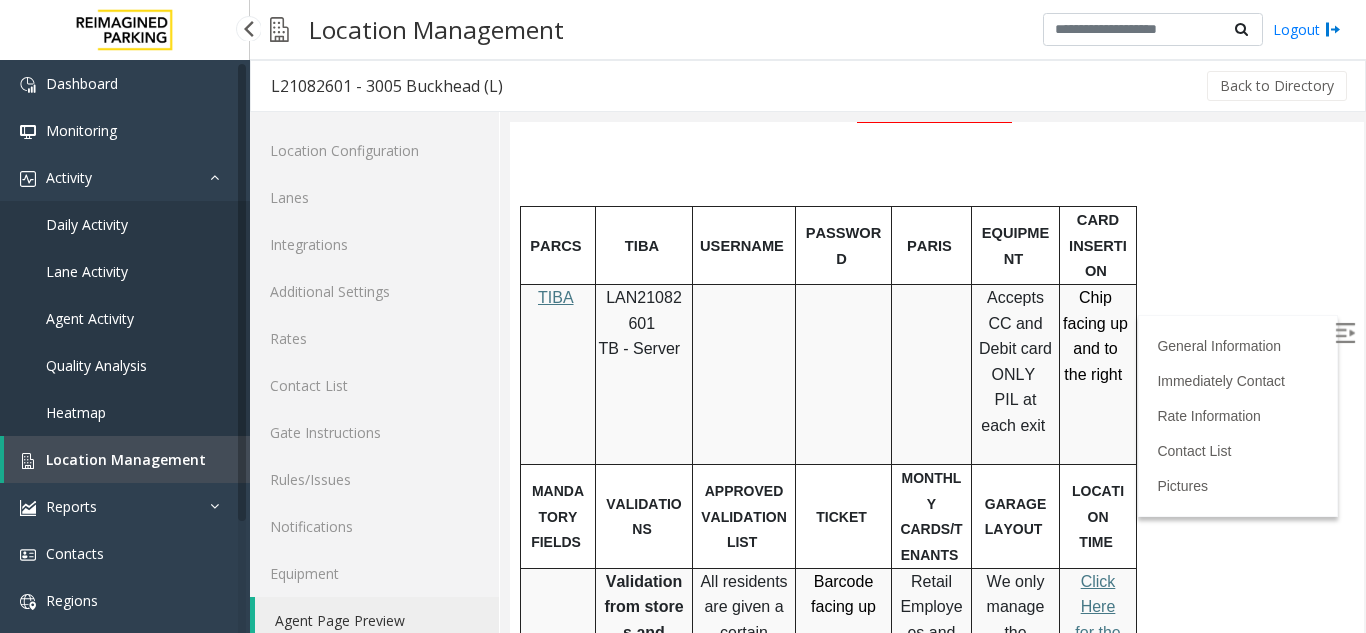 click on "Location Management" at bounding box center (126, 459) 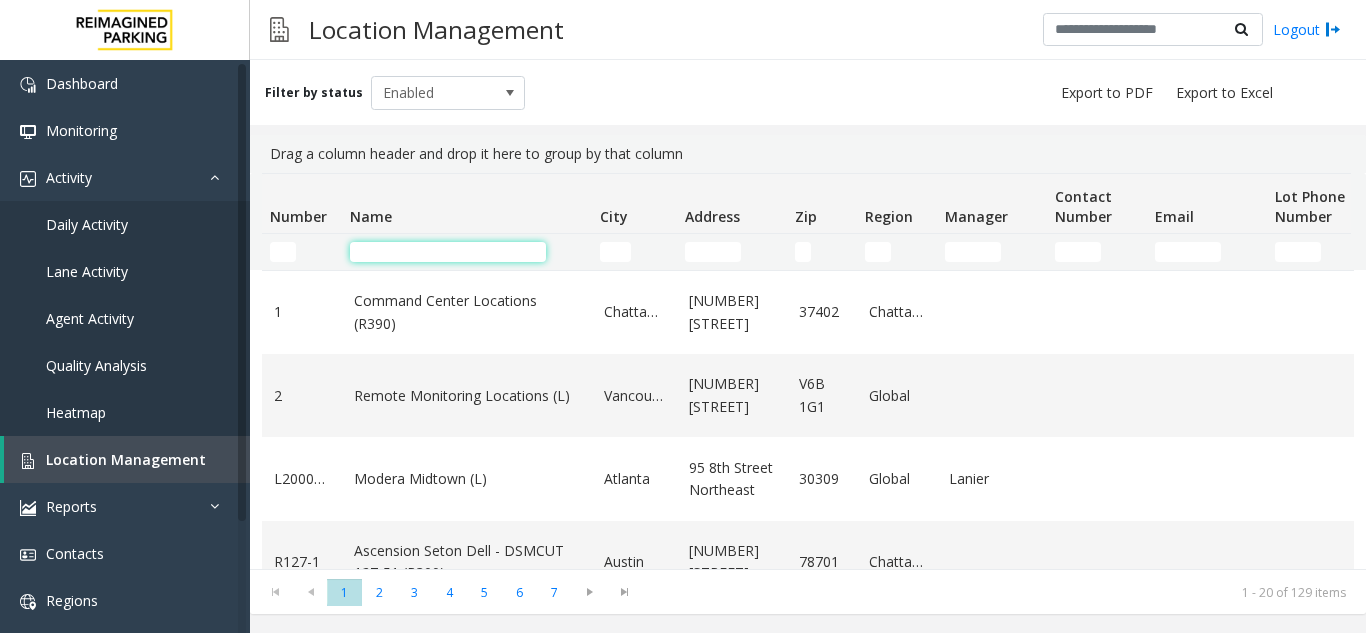 click 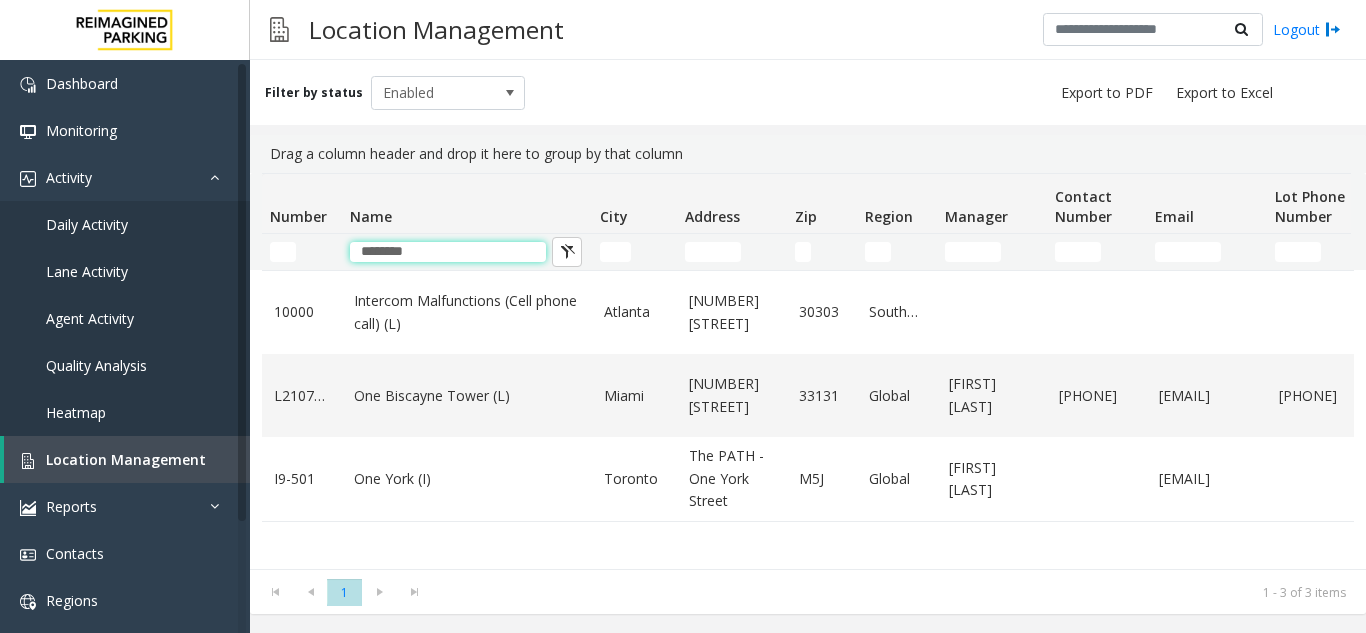 type on "********" 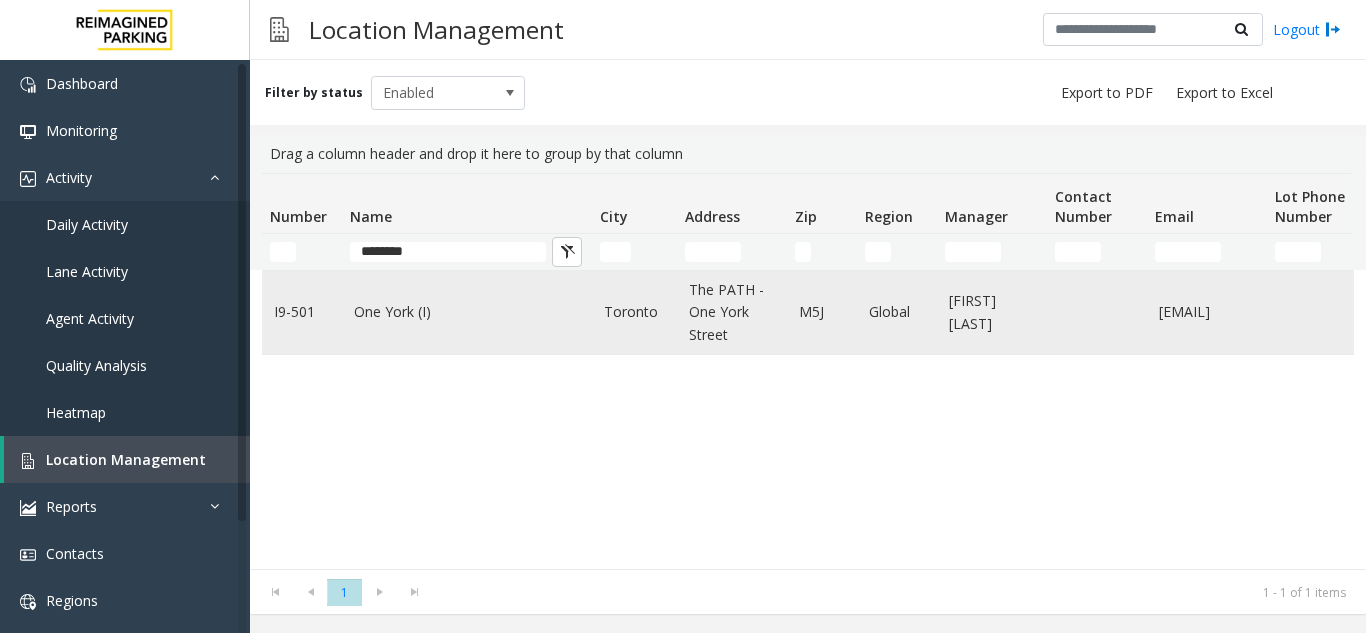 click on "Toronto" 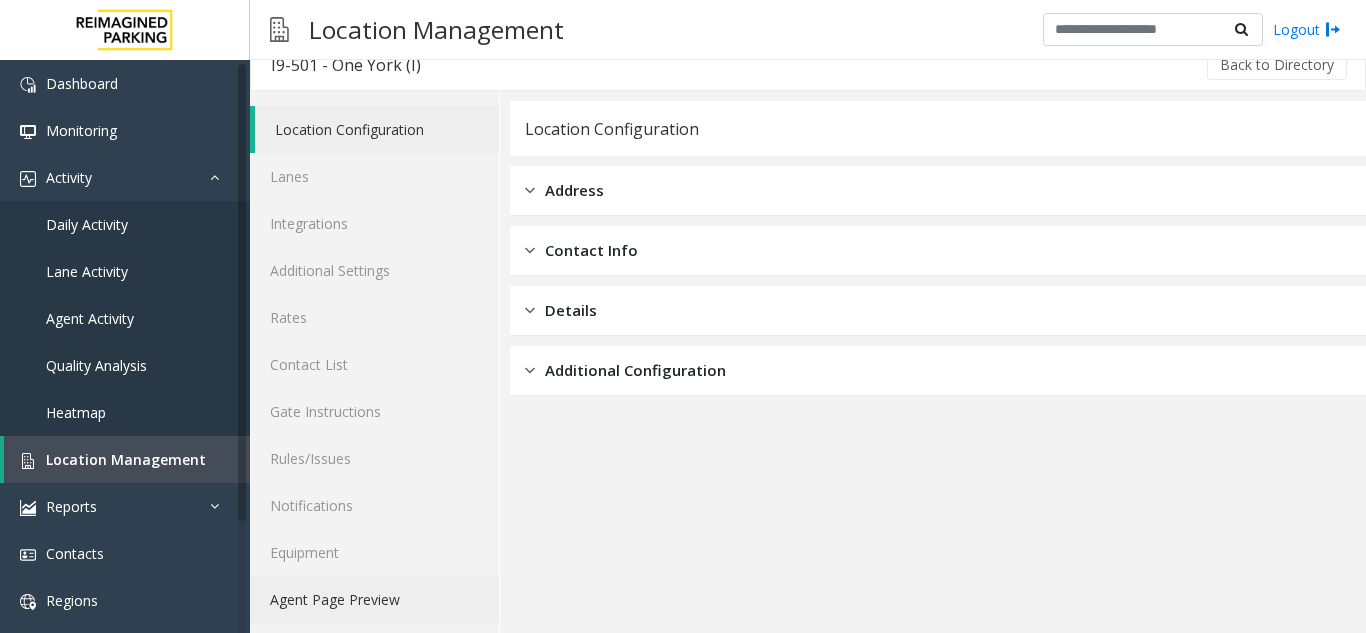 scroll, scrollTop: 26, scrollLeft: 0, axis: vertical 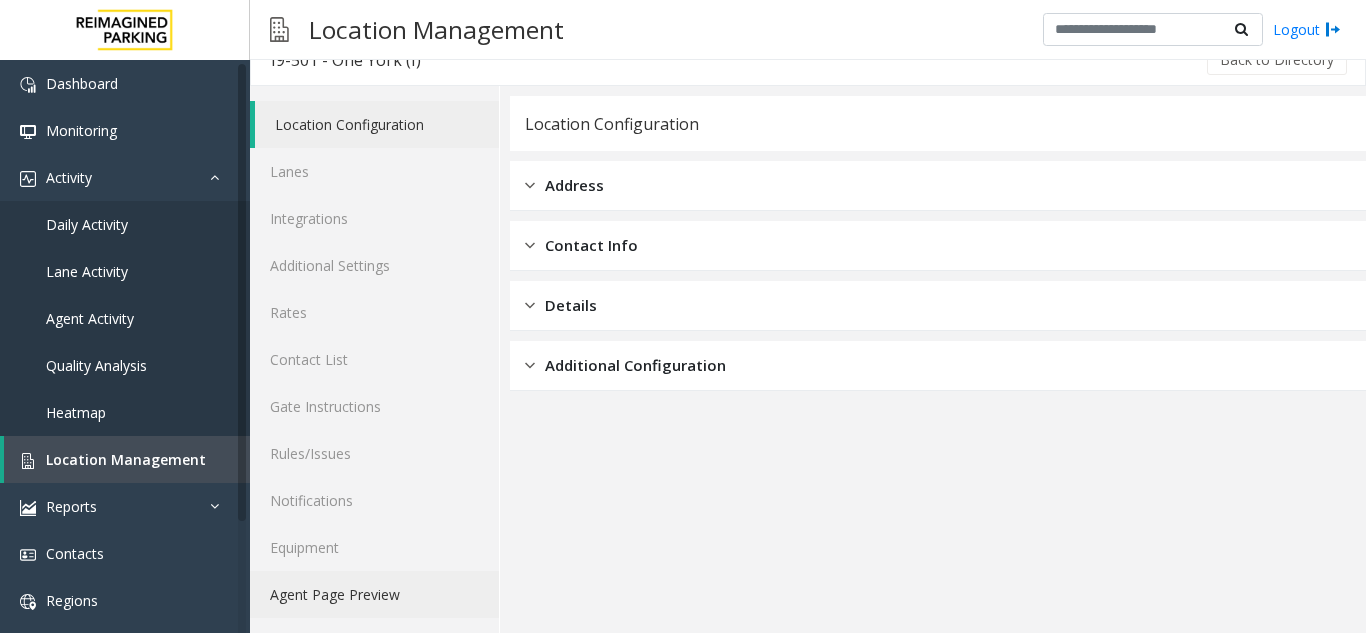 click on "Agent Page Preview" 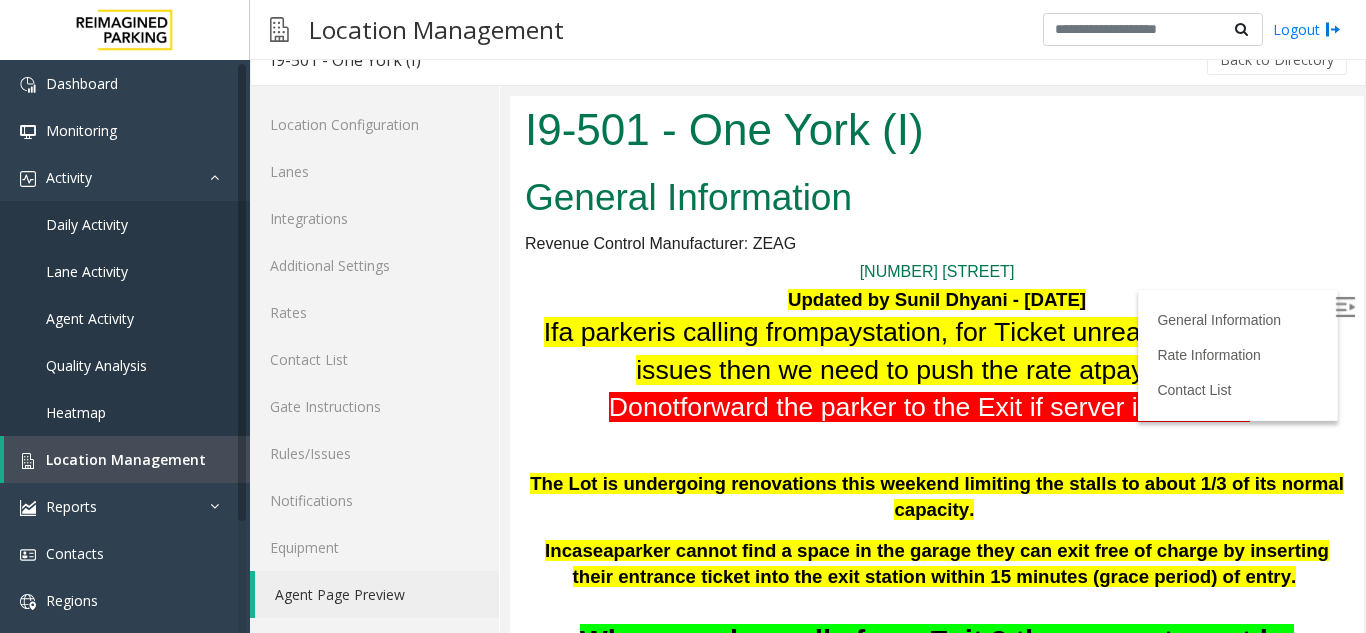 scroll, scrollTop: 1346, scrollLeft: 0, axis: vertical 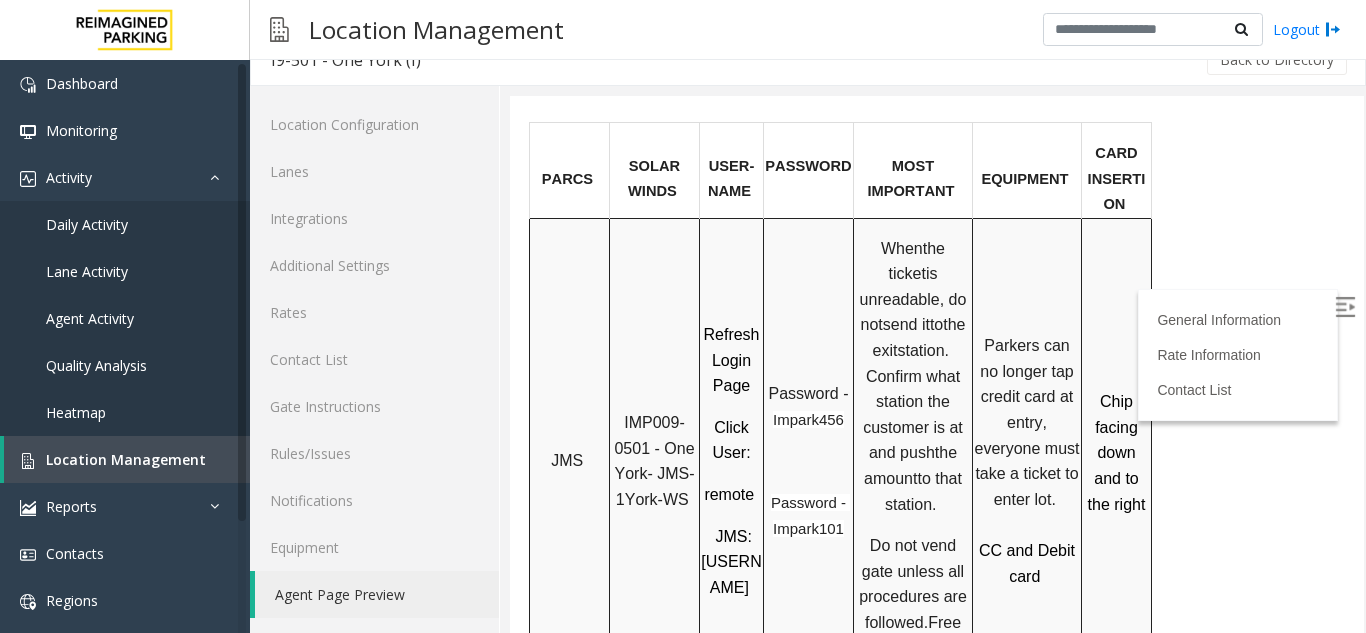 click at bounding box center [1345, 307] 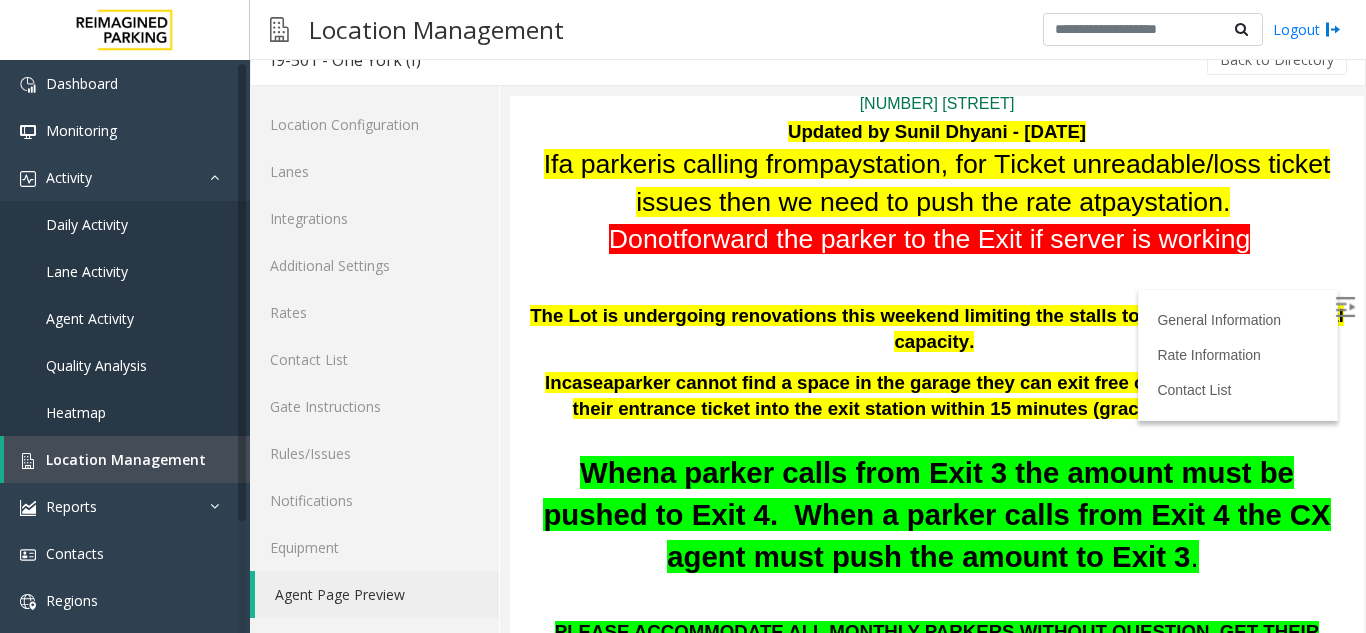 scroll, scrollTop: 59, scrollLeft: 0, axis: vertical 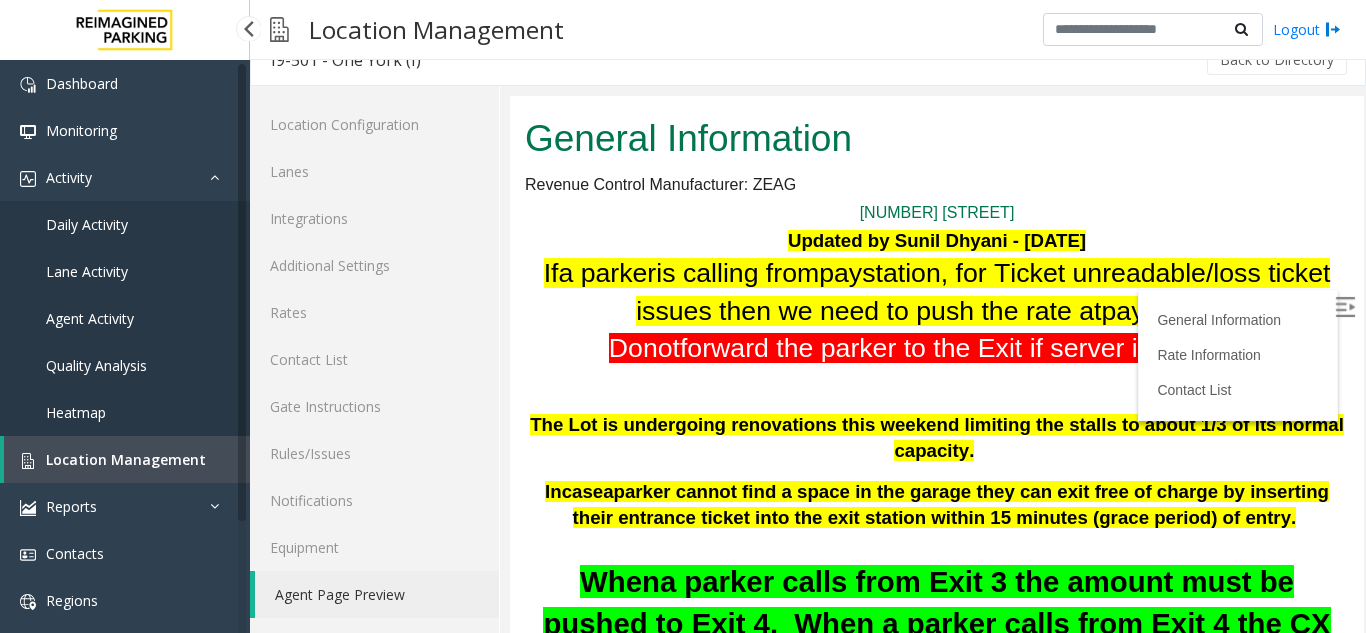click on "Location Management" at bounding box center (126, 459) 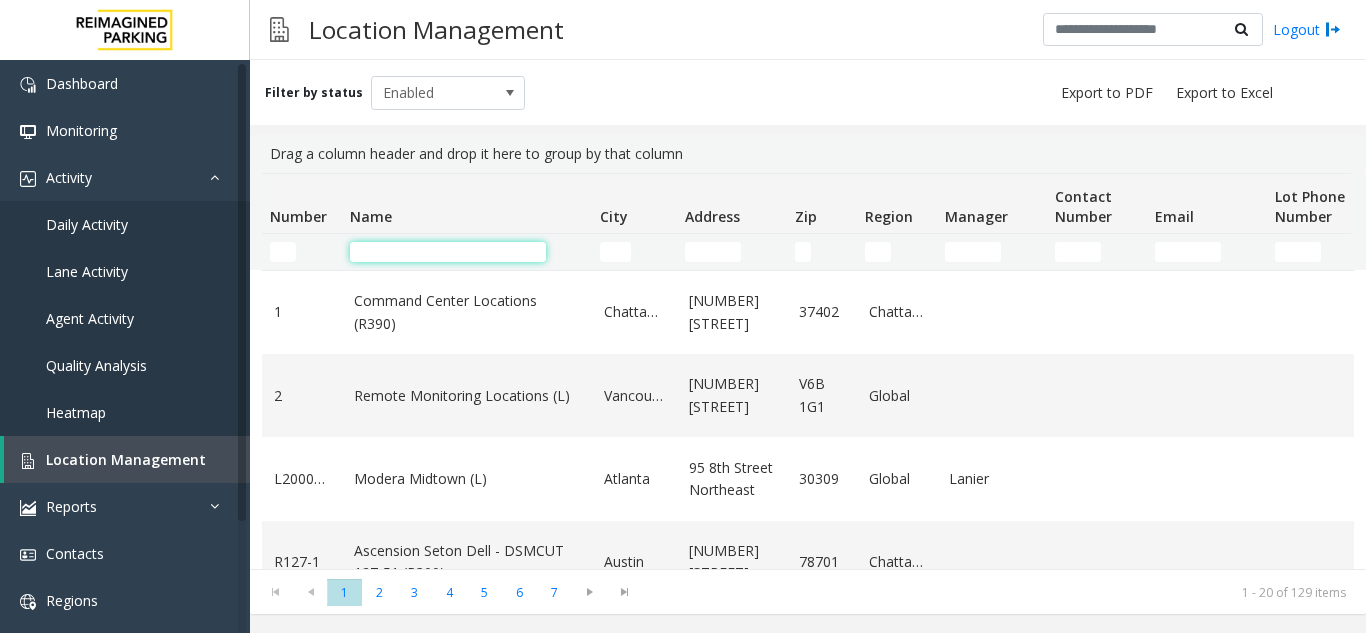 click 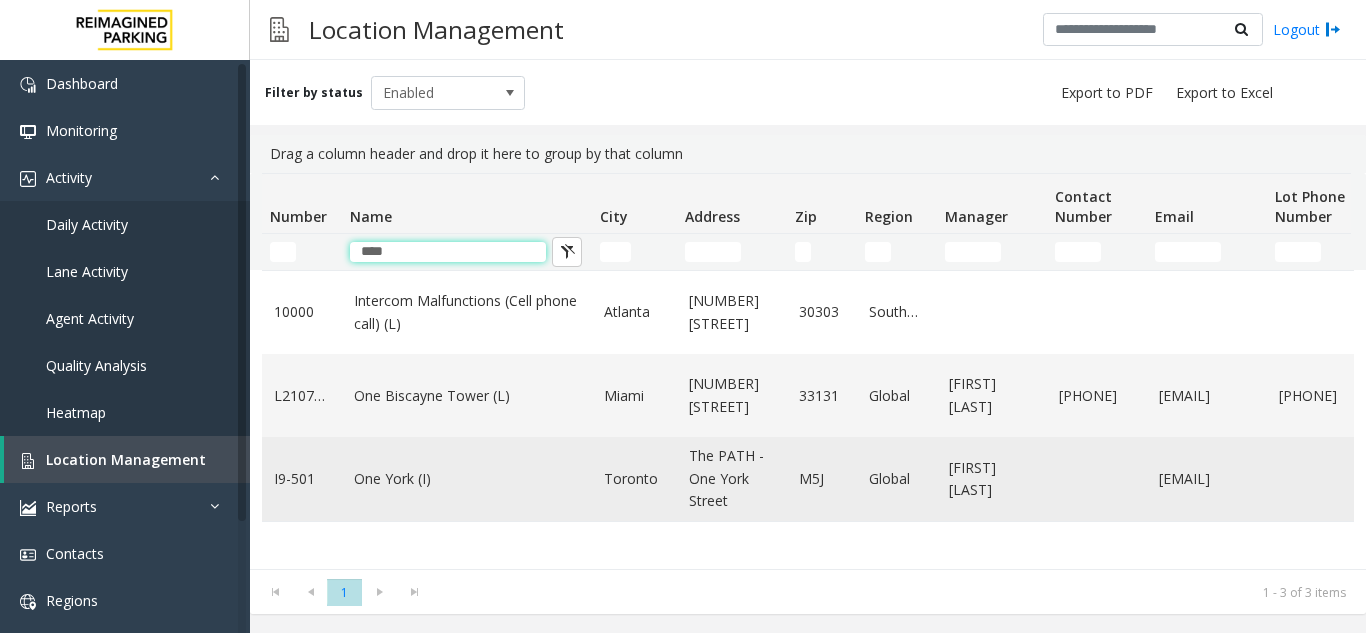 type on "***" 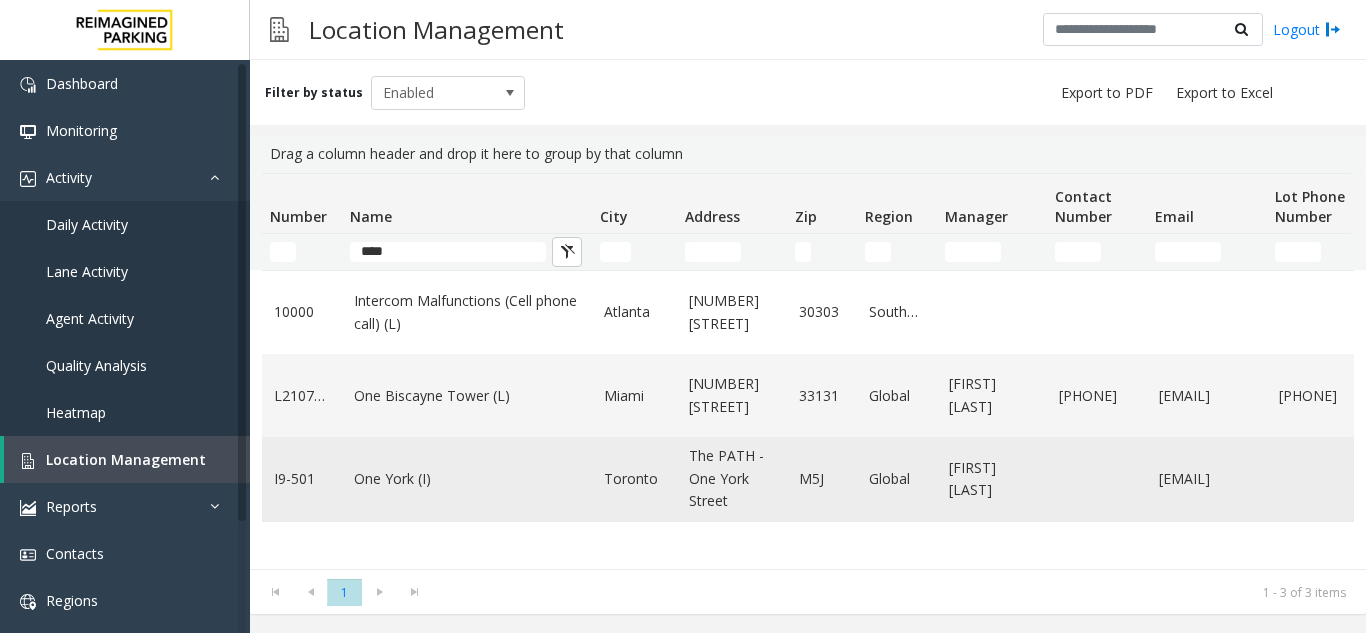 click on "One York (I)" 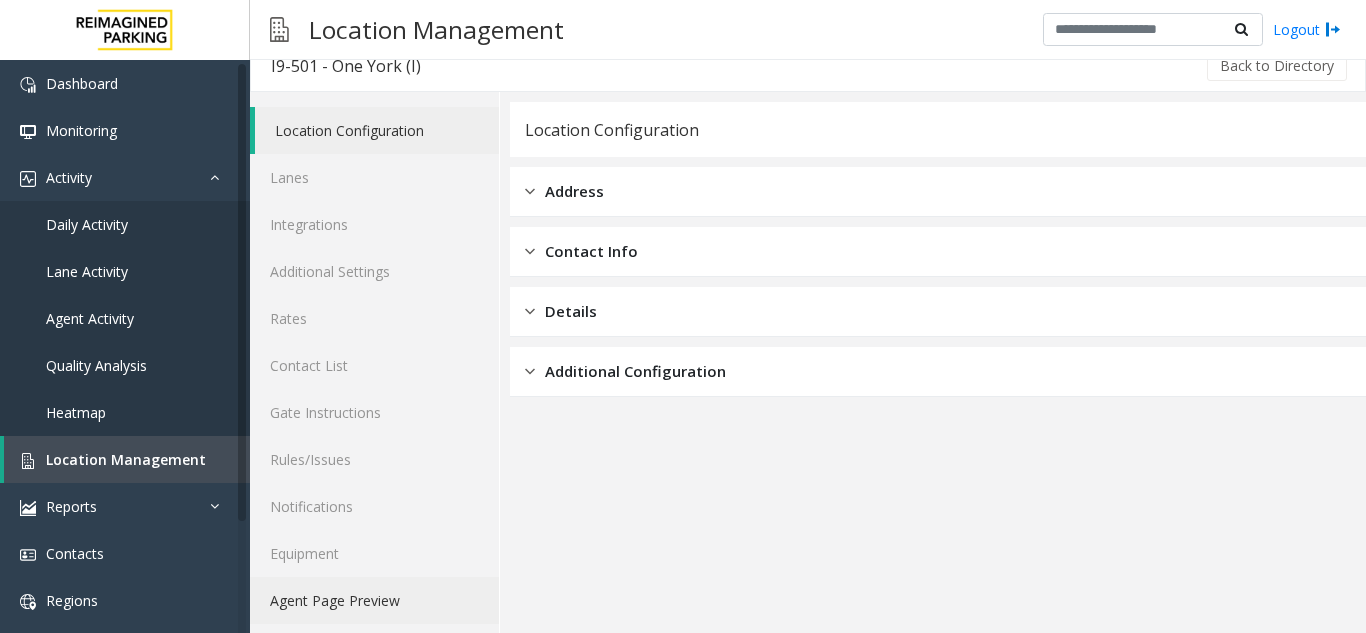 scroll, scrollTop: 26, scrollLeft: 0, axis: vertical 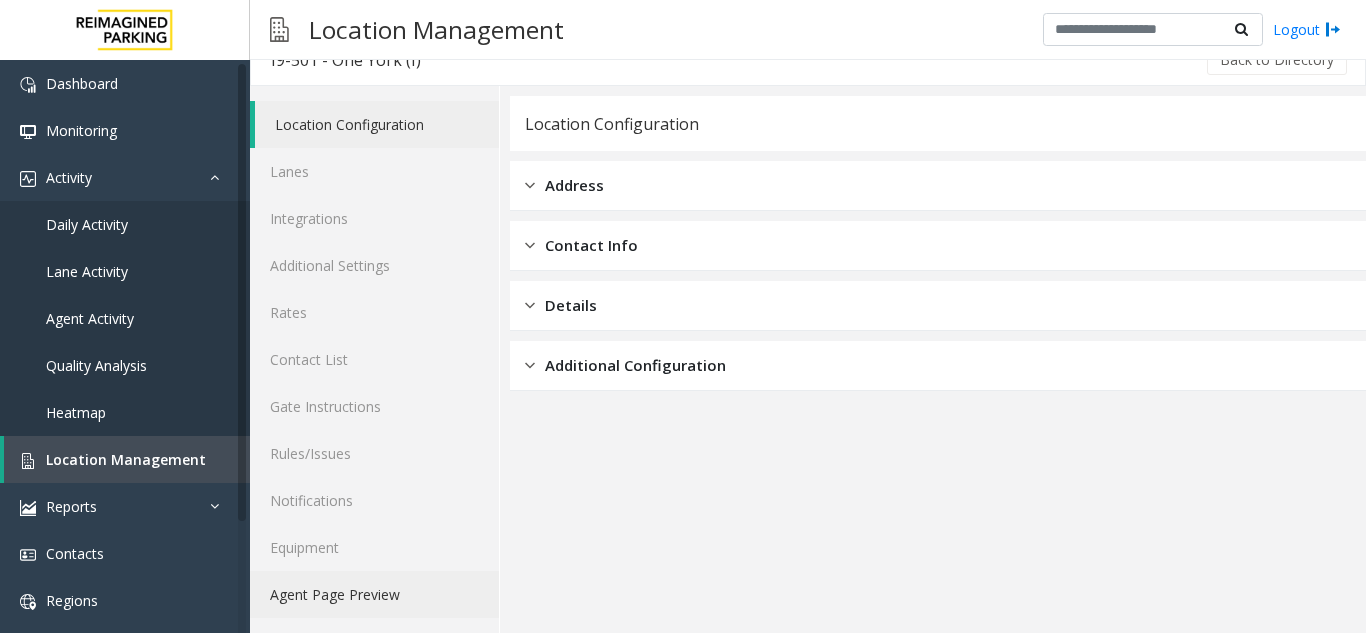 click on "Agent Page Preview" 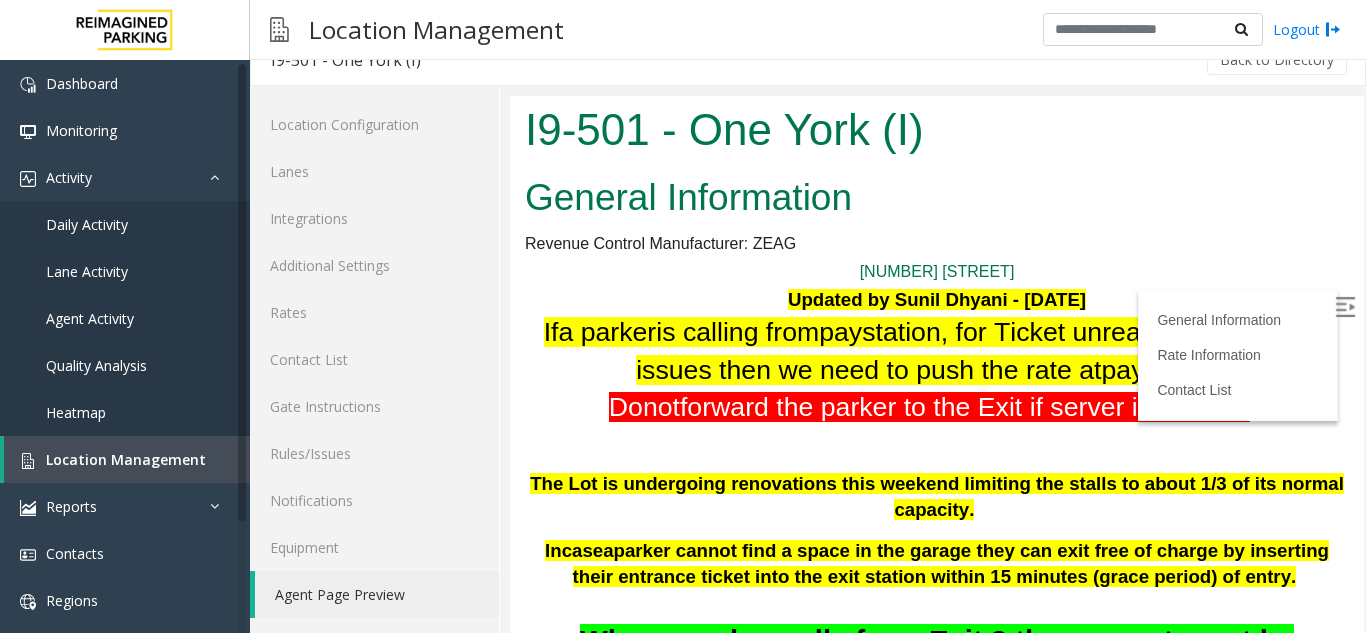 scroll, scrollTop: 1346, scrollLeft: 0, axis: vertical 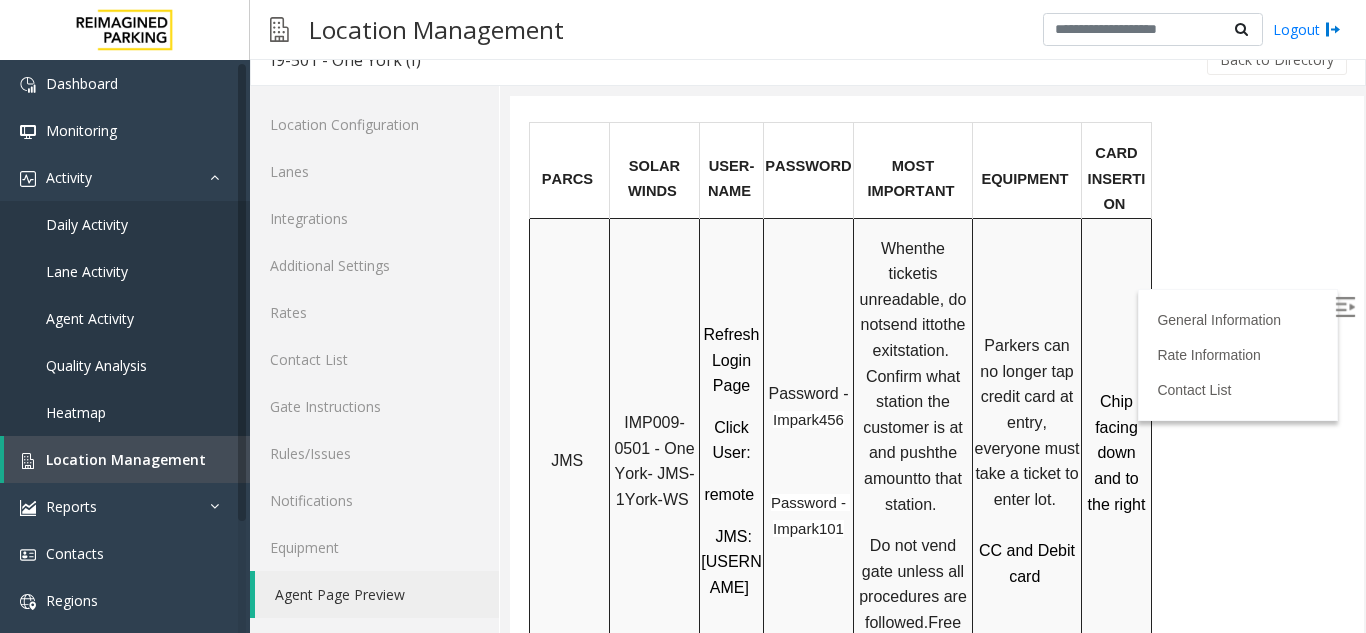 click at bounding box center (1345, 307) 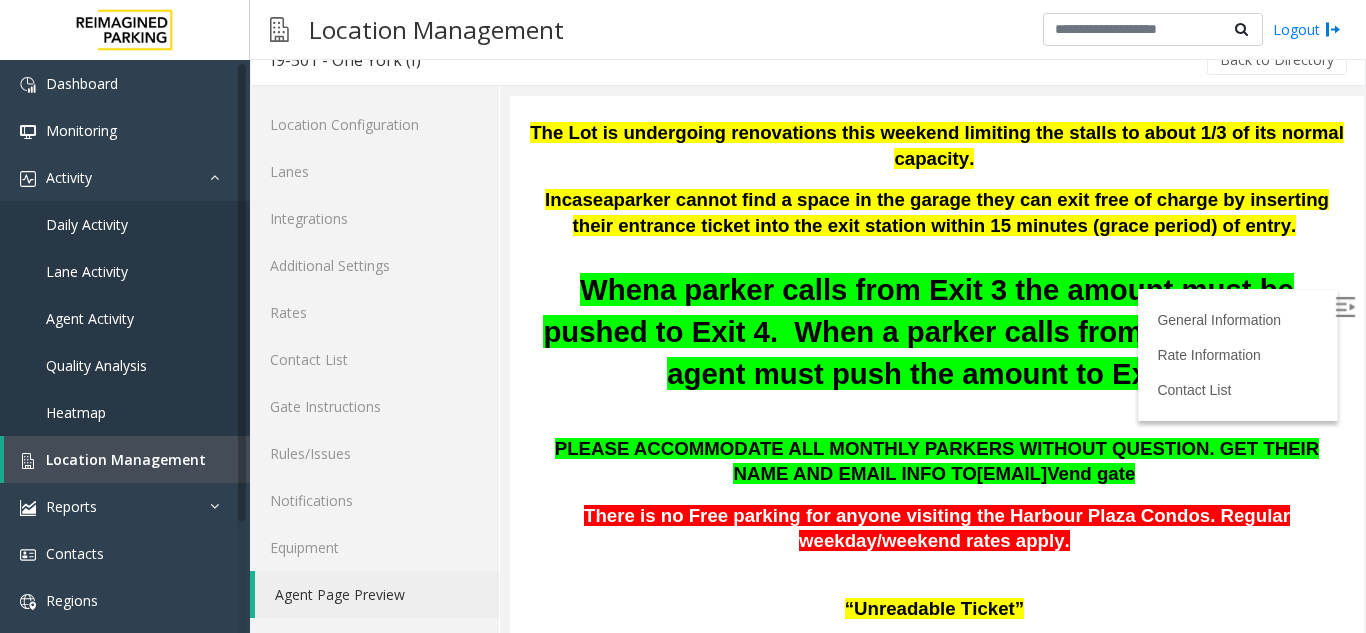 scroll, scrollTop: 0, scrollLeft: 0, axis: both 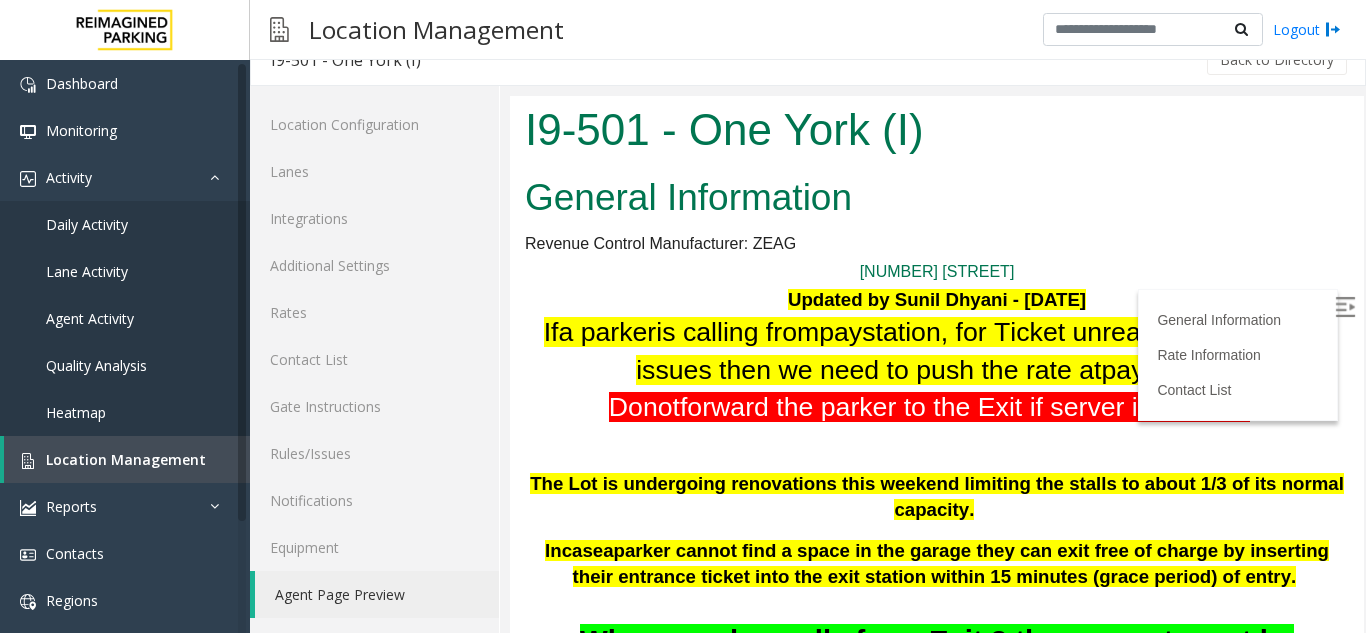 drag, startPoint x: 1339, startPoint y: 273, endPoint x: 1860, endPoint y: 228, distance: 522.93976 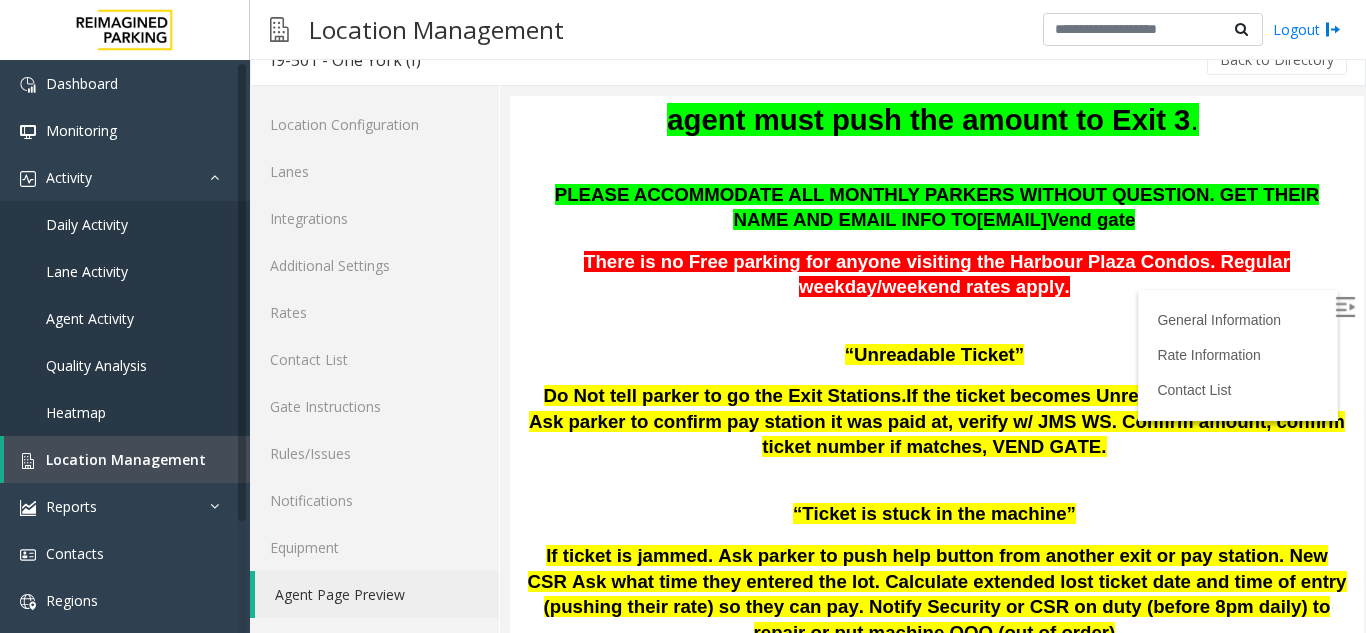 scroll, scrollTop: 508, scrollLeft: 0, axis: vertical 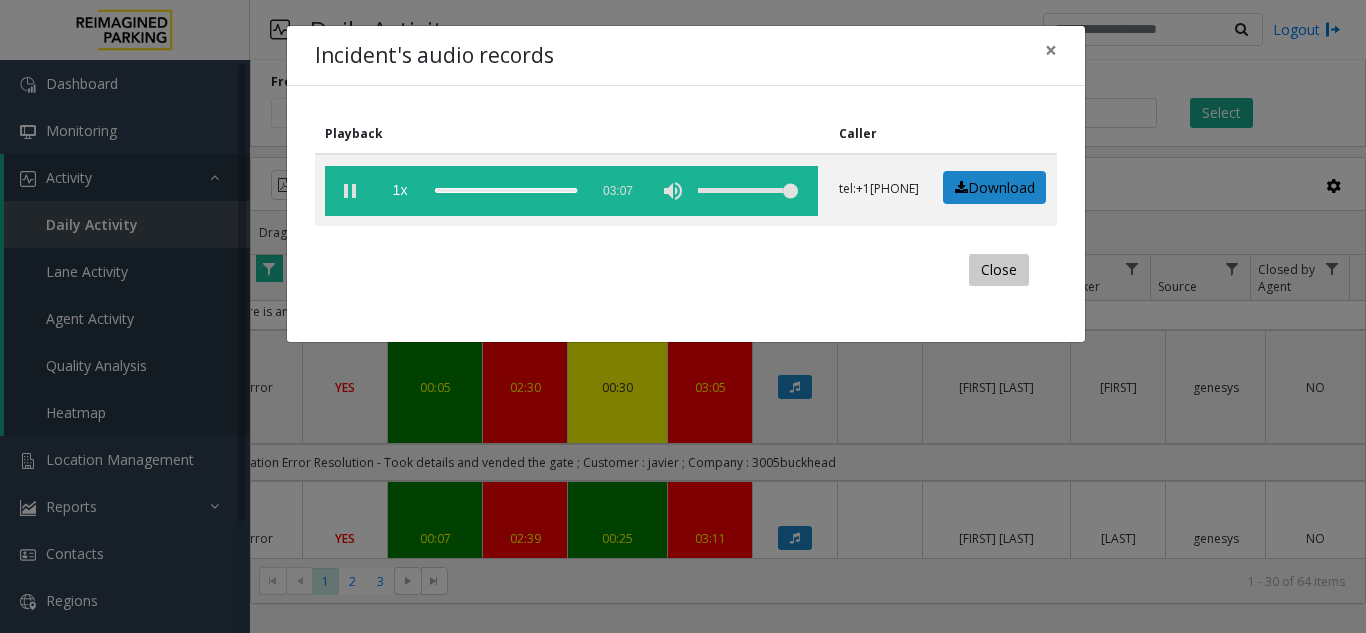click on "Close" 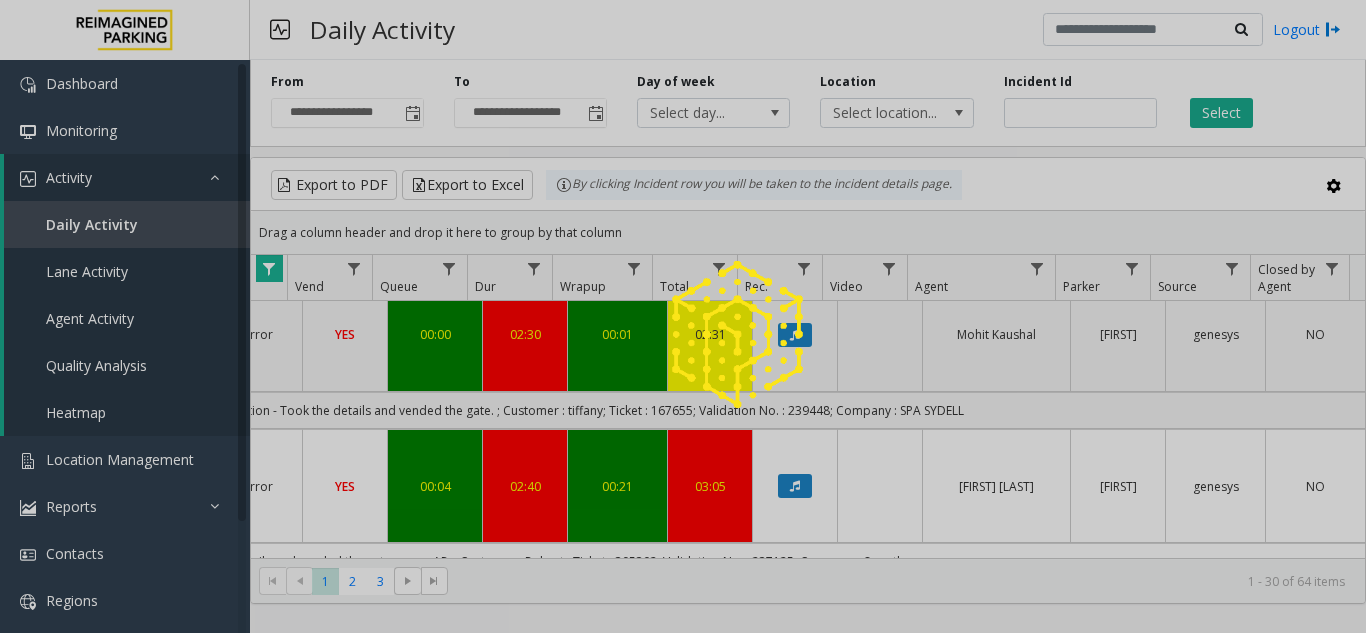 scroll, scrollTop: 964, scrollLeft: 736, axis: both 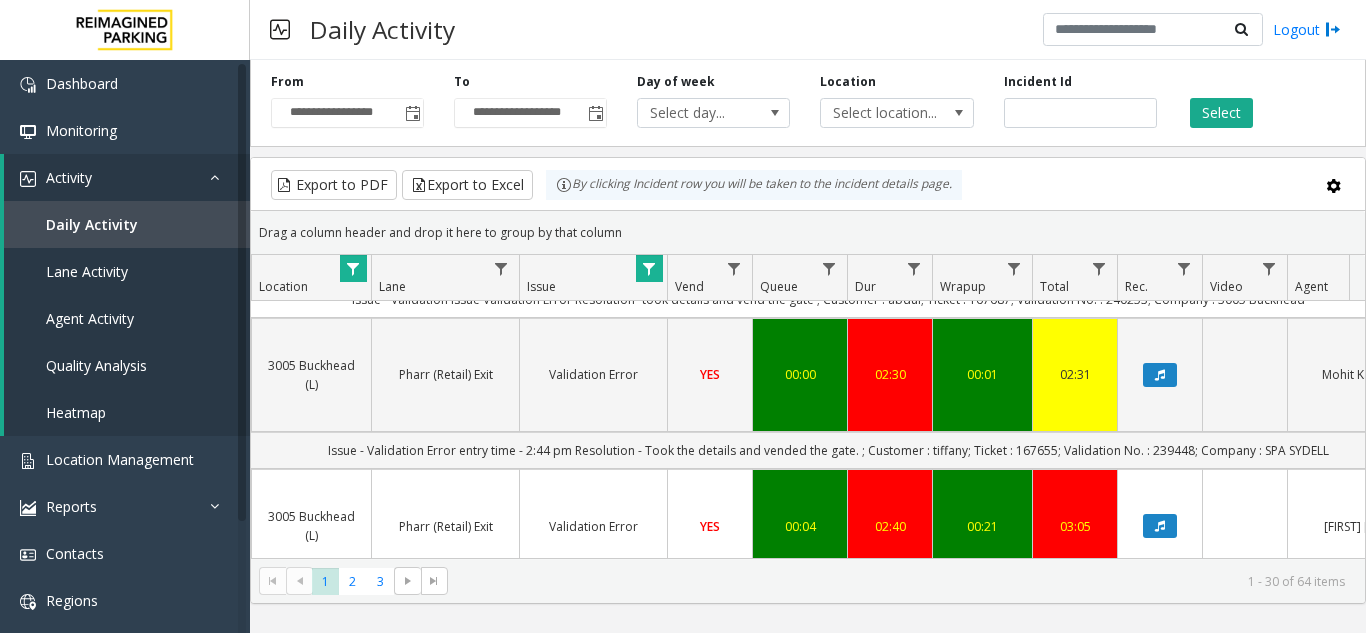 click 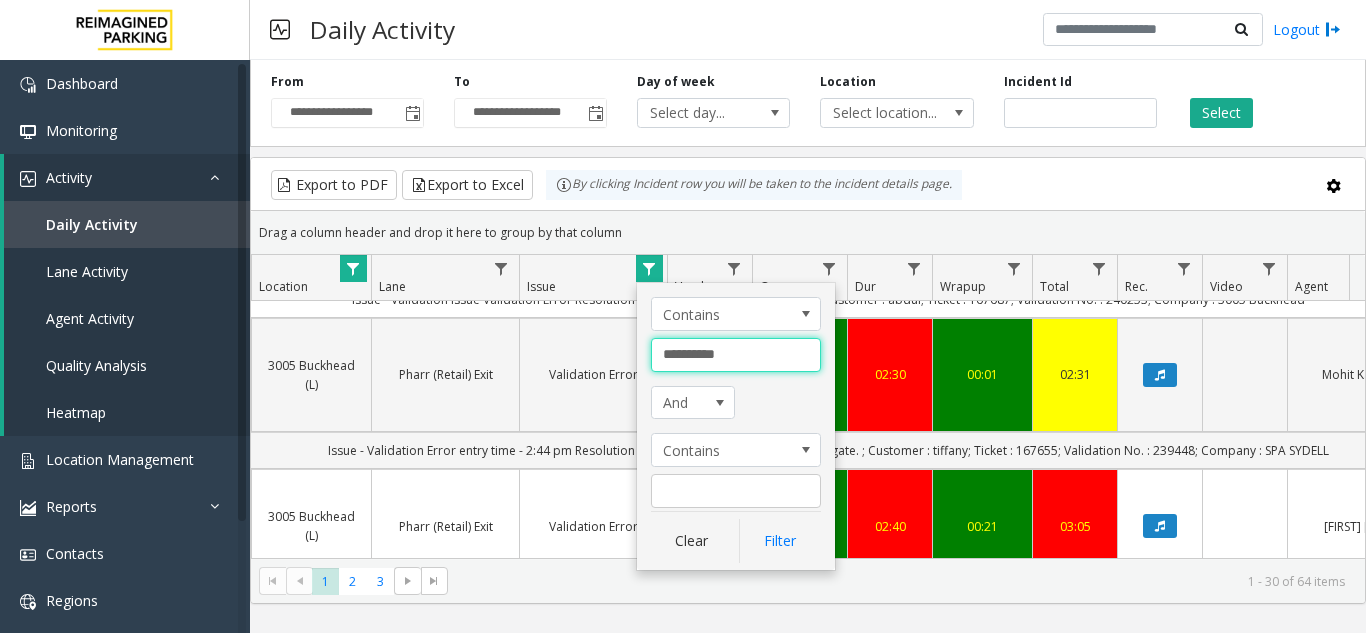 drag, startPoint x: 743, startPoint y: 360, endPoint x: 403, endPoint y: 362, distance: 340.0059 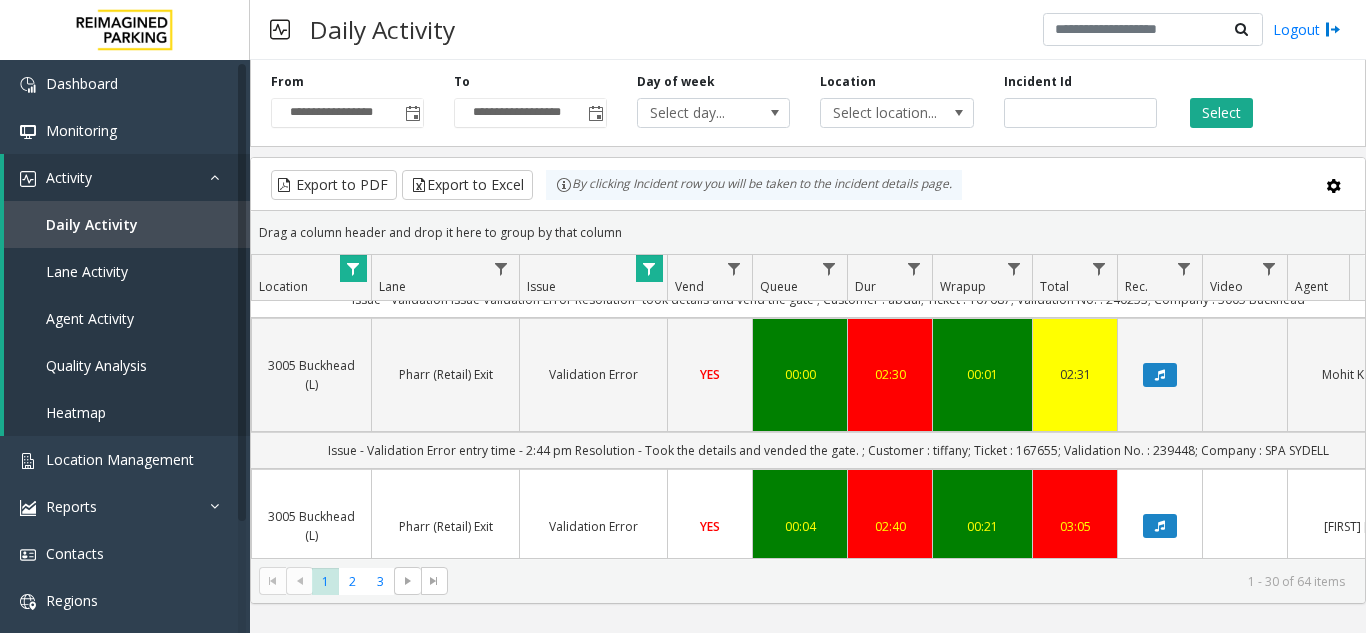 click 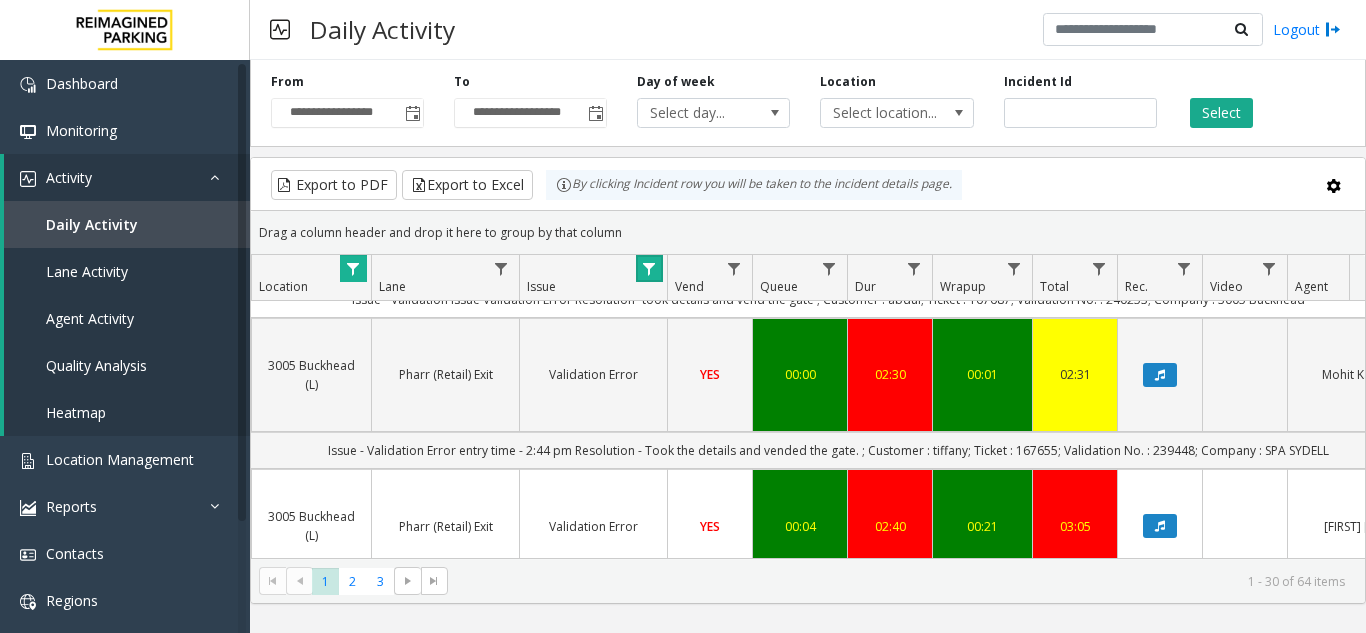 click 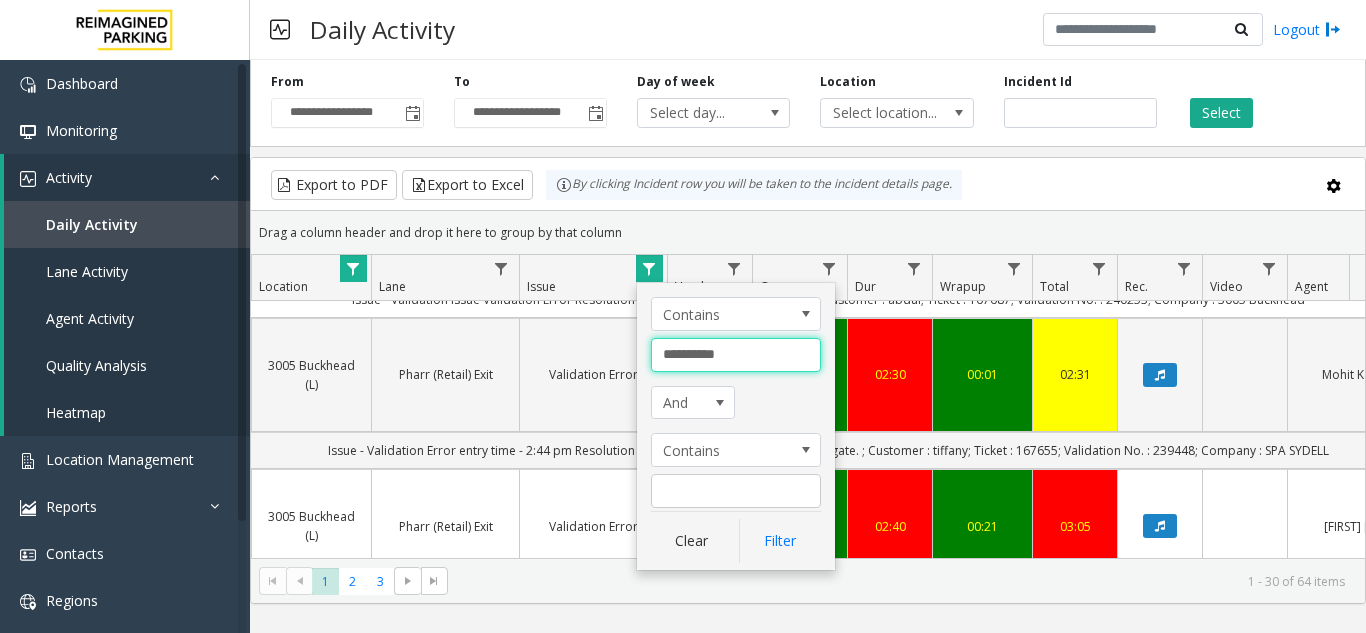 drag, startPoint x: 751, startPoint y: 364, endPoint x: 677, endPoint y: 446, distance: 110.45361 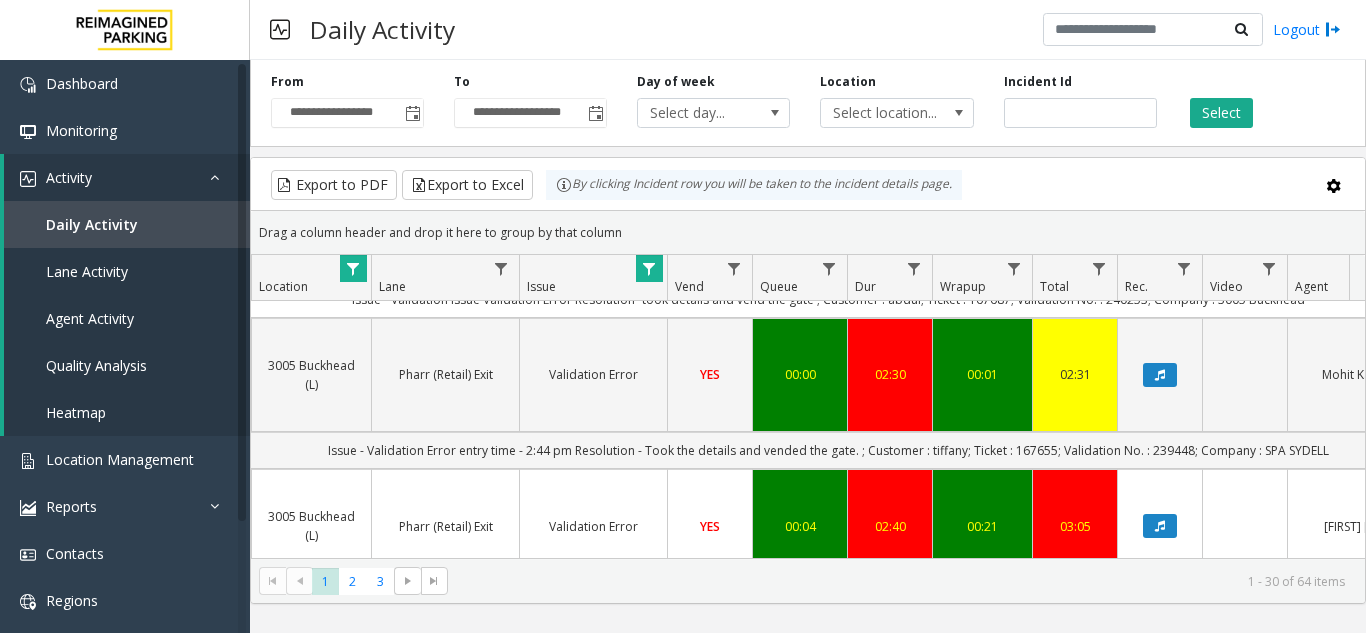 click 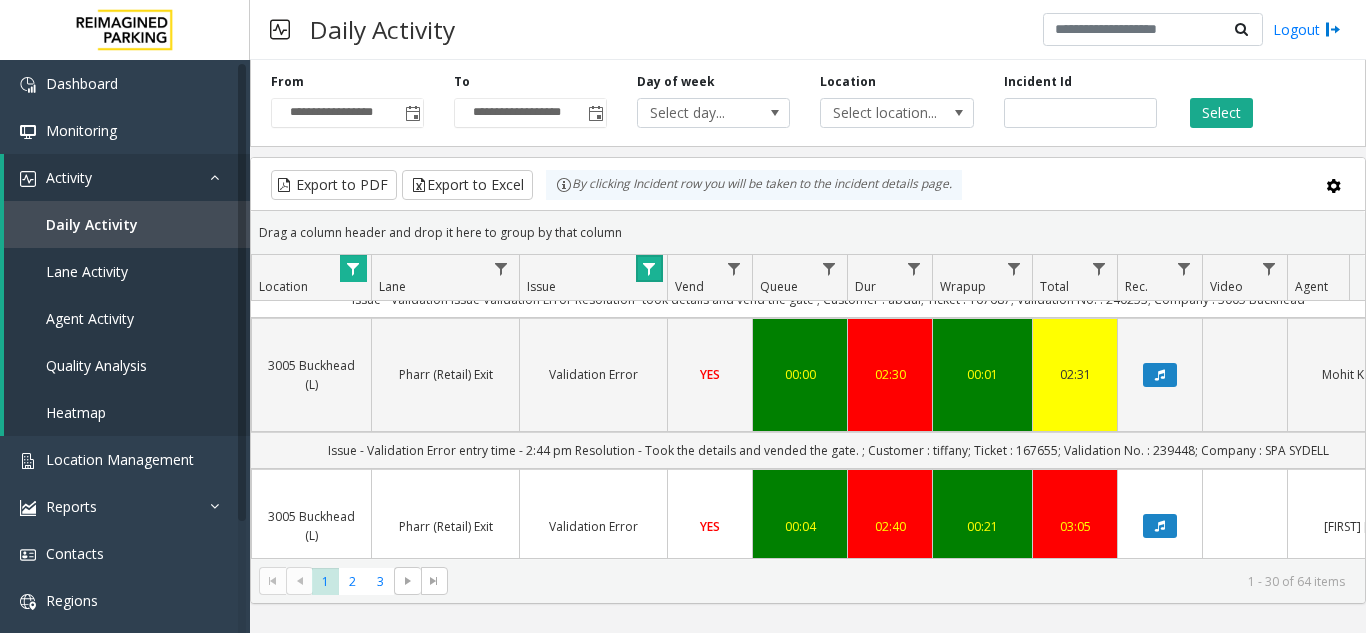 click 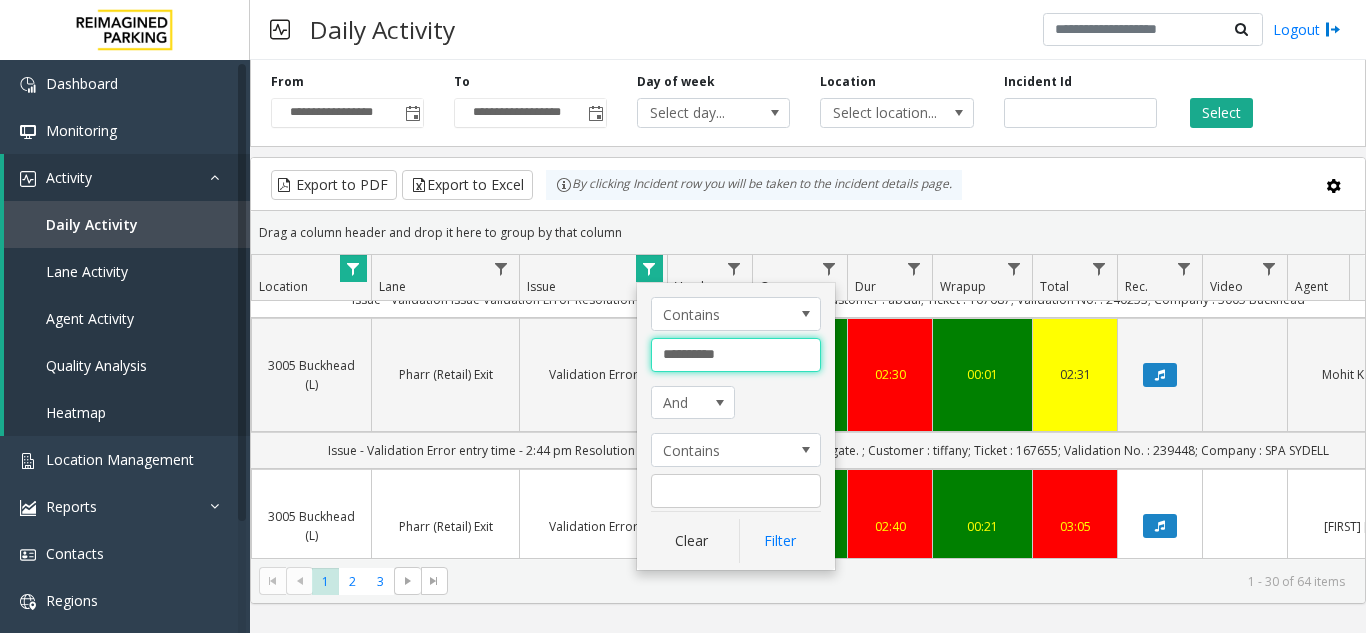 drag, startPoint x: 761, startPoint y: 358, endPoint x: 579, endPoint y: 360, distance: 182.01099 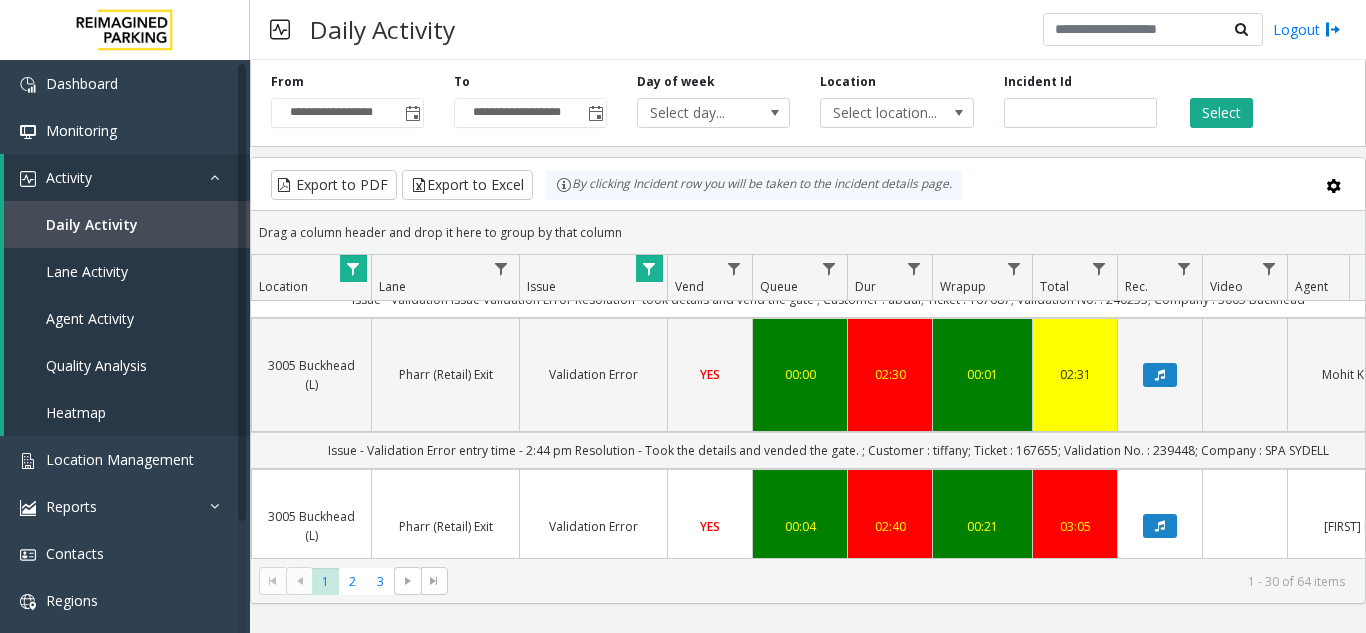 click 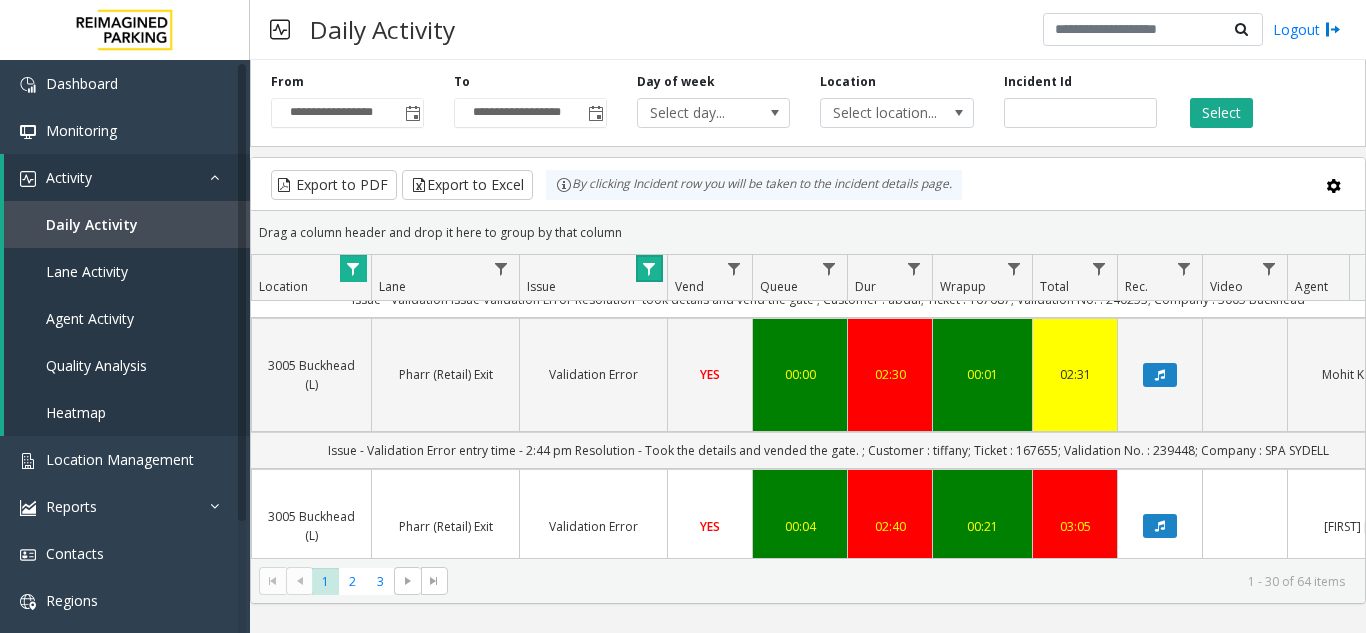 click 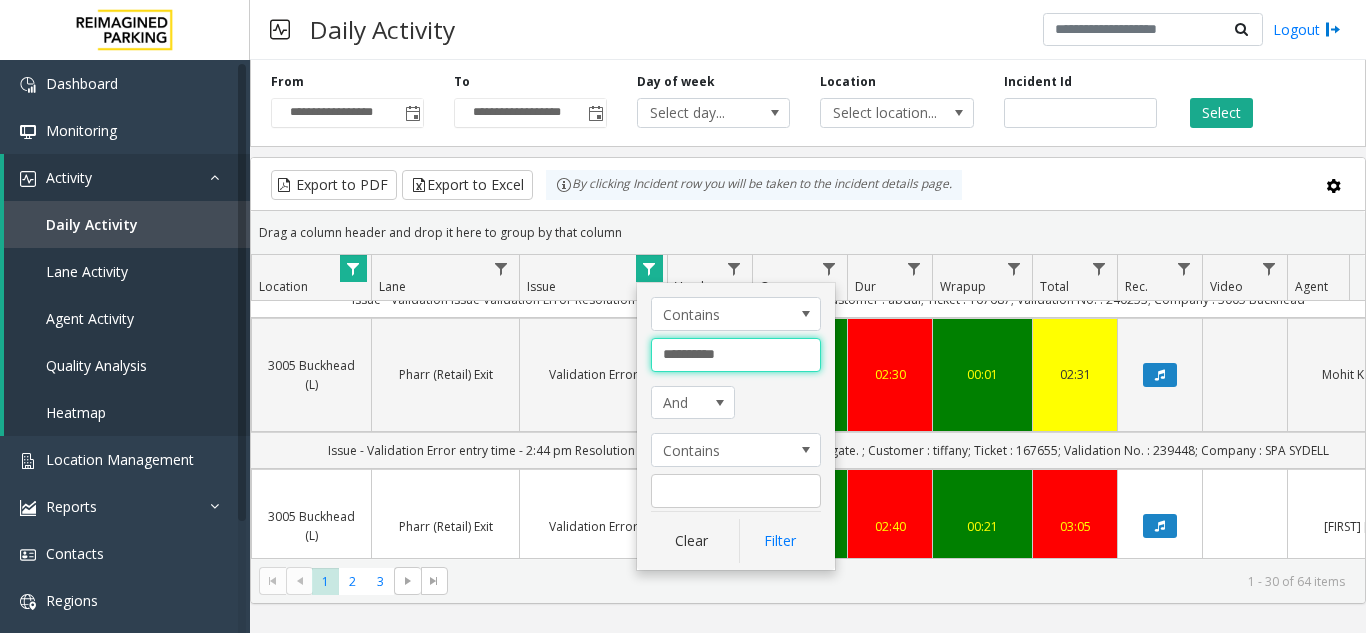 drag, startPoint x: 741, startPoint y: 355, endPoint x: 646, endPoint y: 348, distance: 95.257545 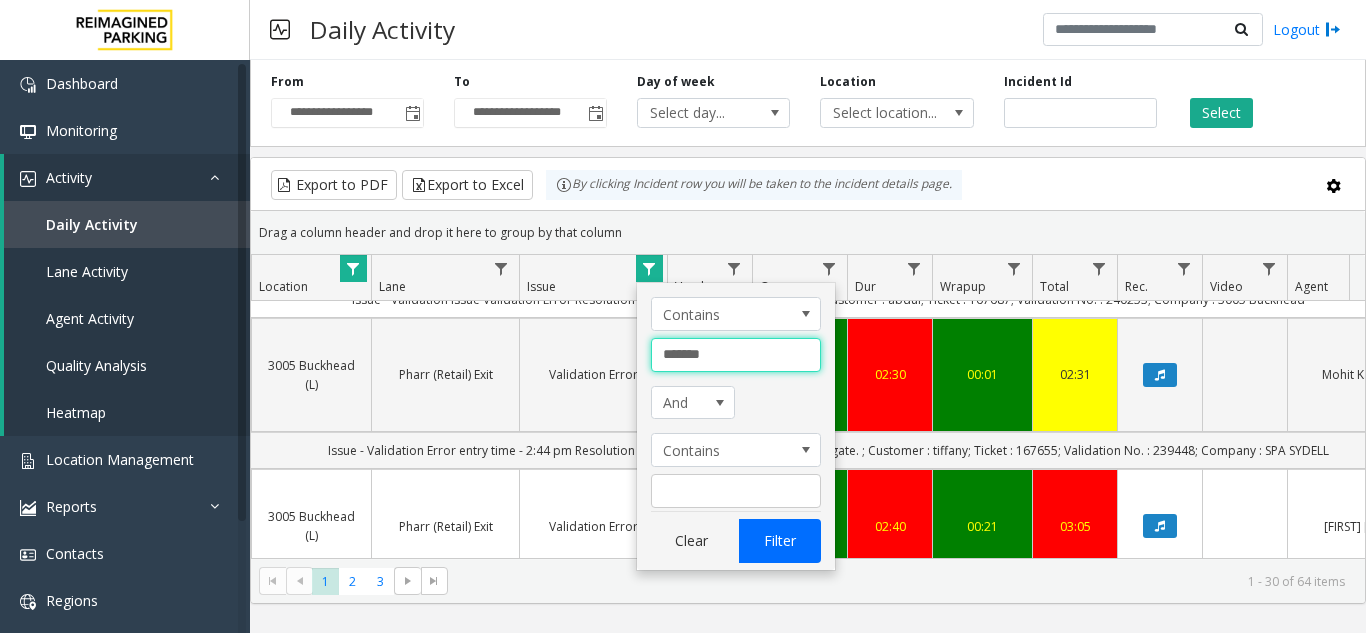 type on "*******" 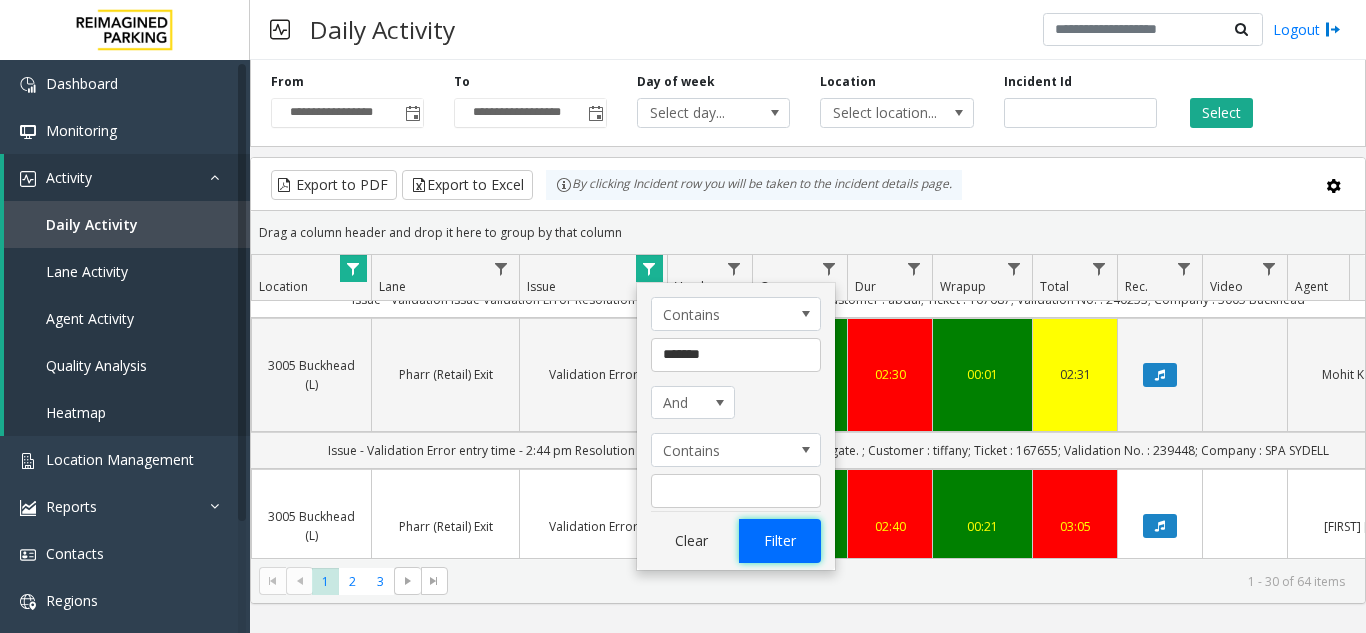 click on "Filter" 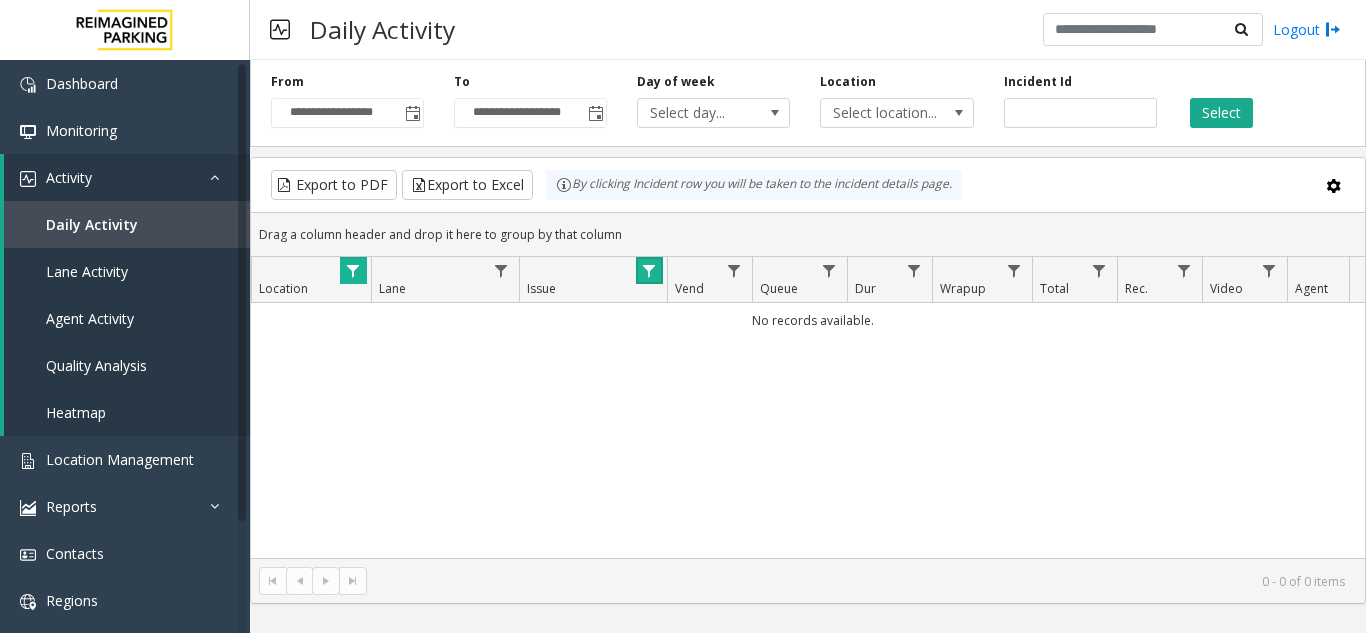 scroll, scrollTop: 0, scrollLeft: 356, axis: horizontal 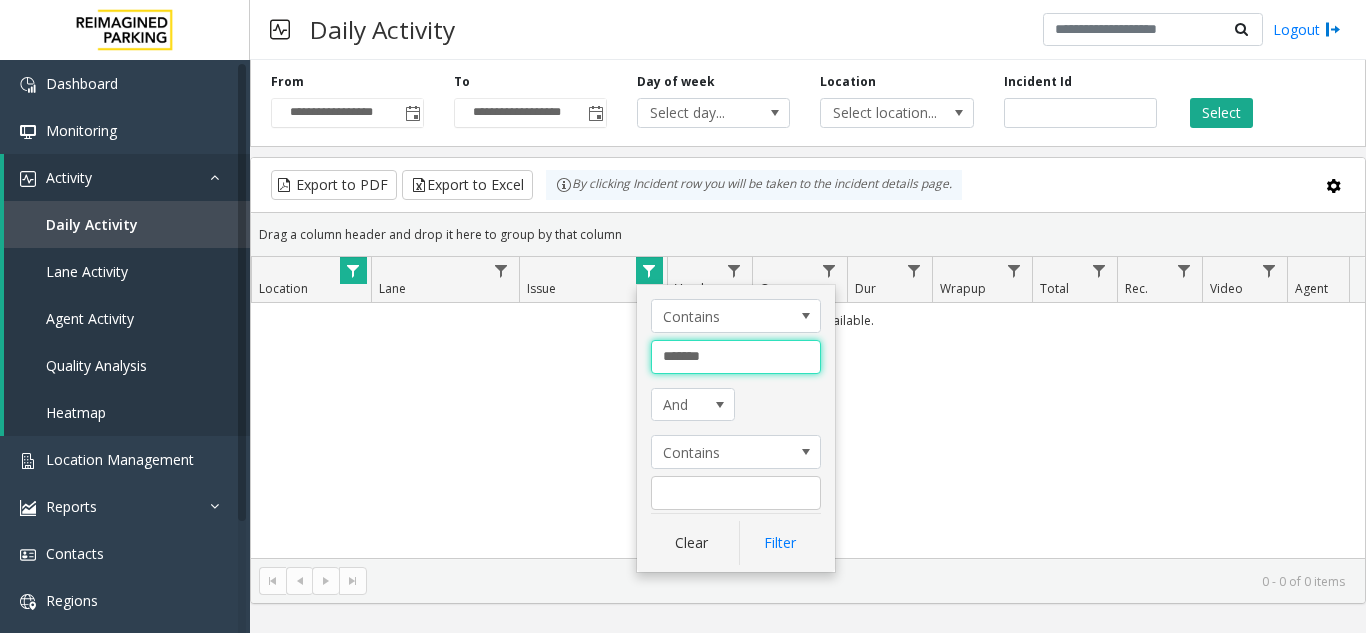 drag, startPoint x: 736, startPoint y: 352, endPoint x: 579, endPoint y: 356, distance: 157.05095 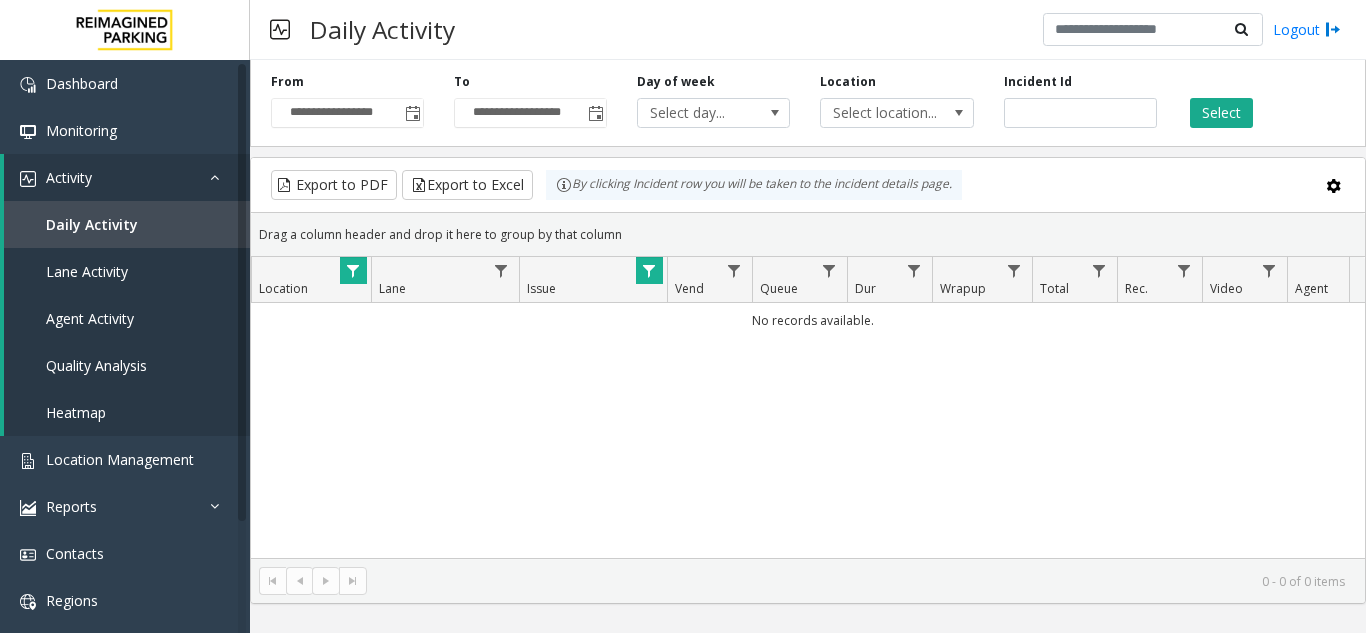 click 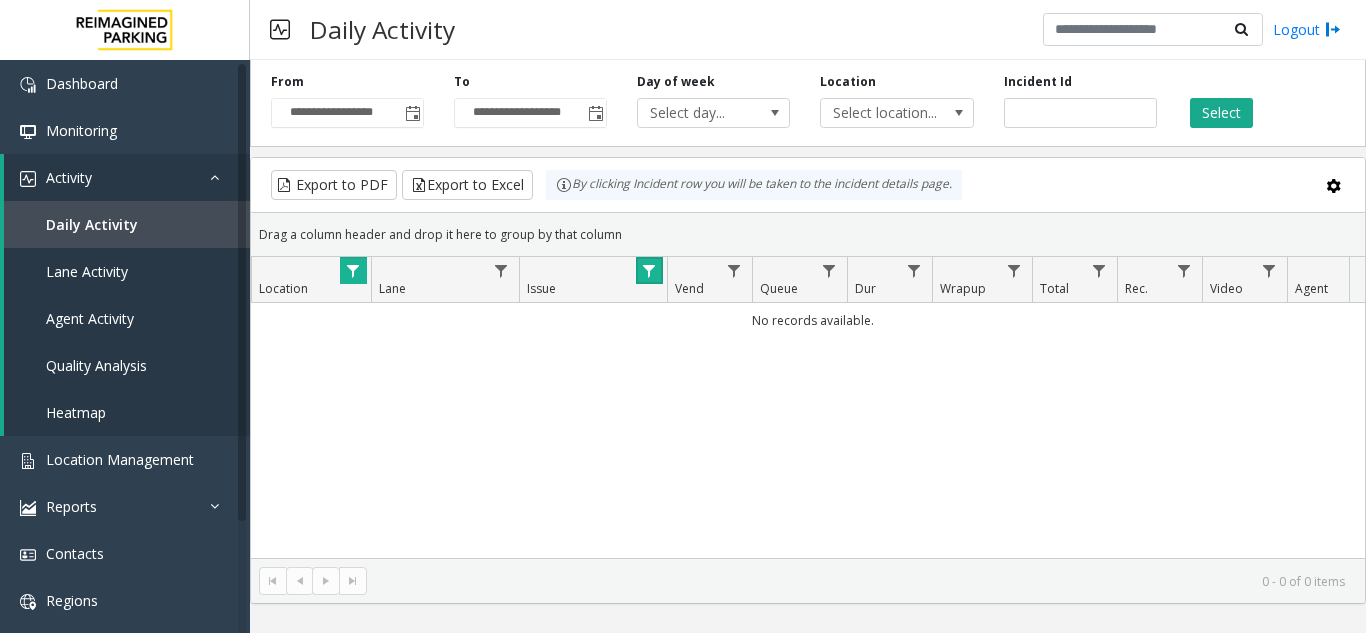 click 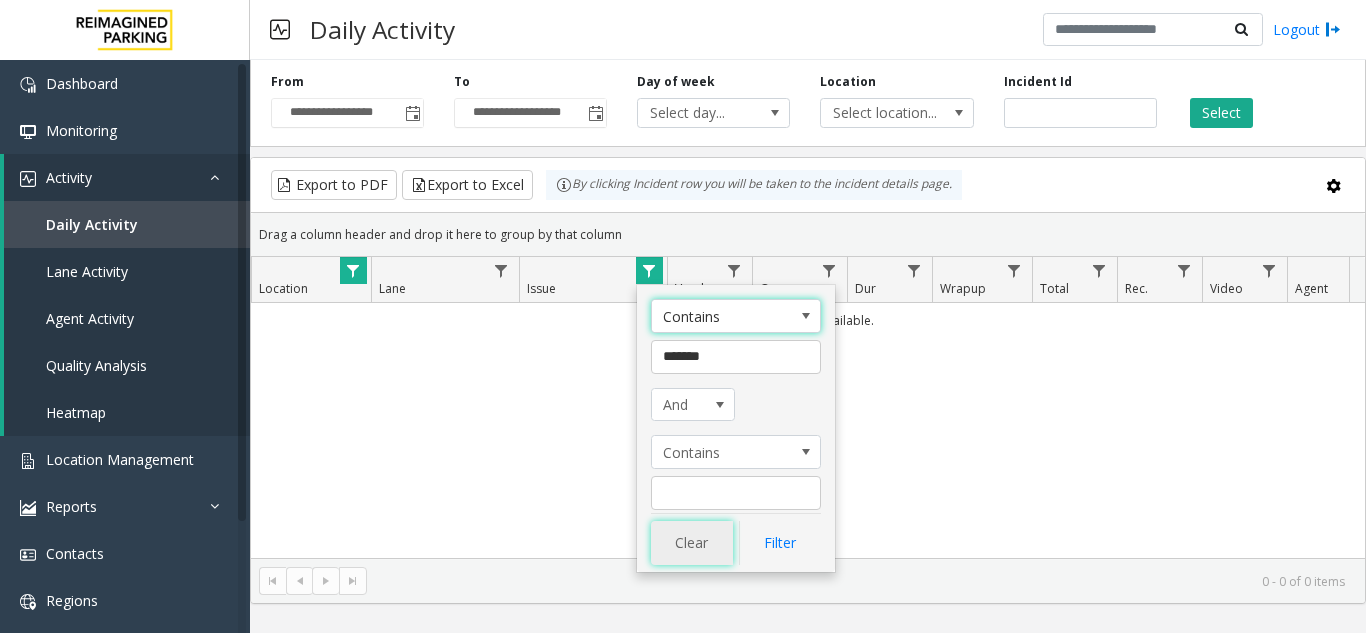 click on "Clear" 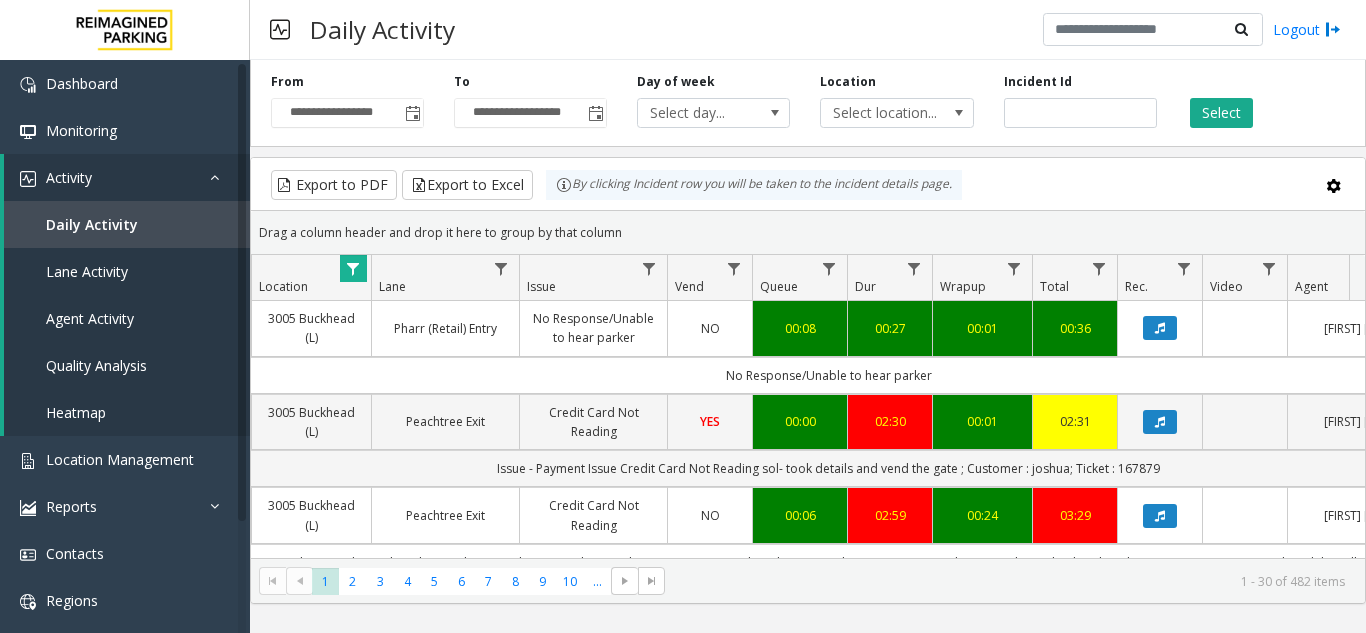 scroll, scrollTop: 0, scrollLeft: 73, axis: horizontal 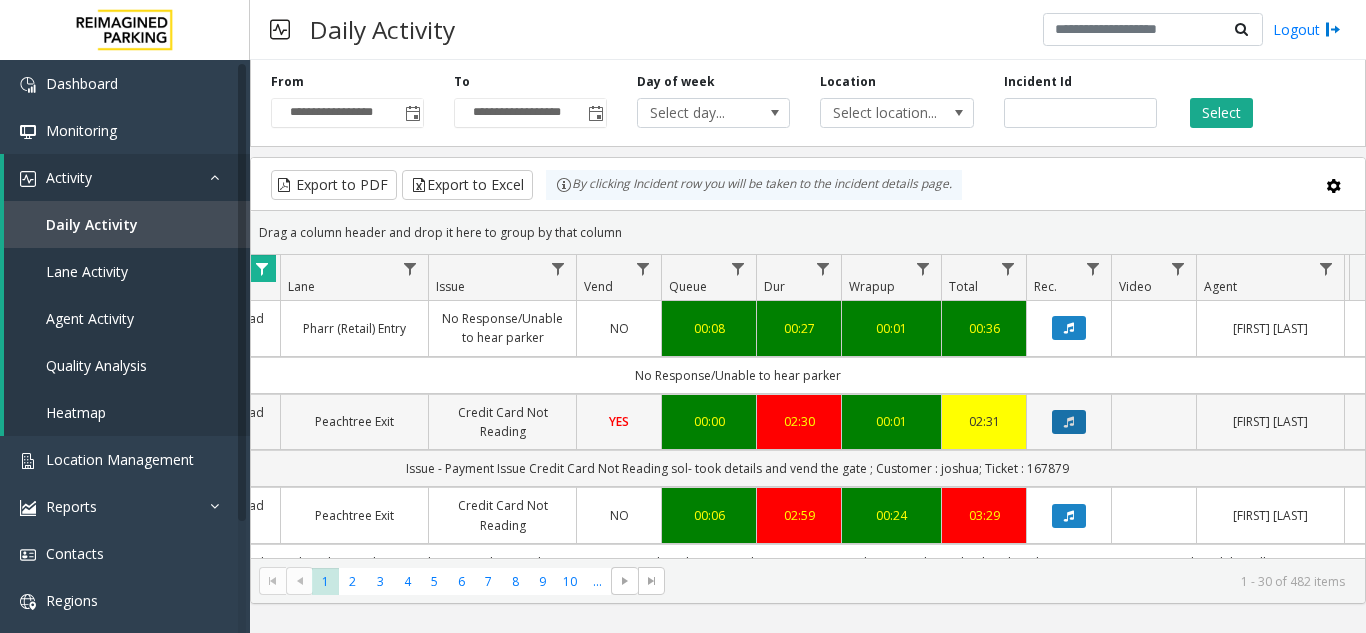click 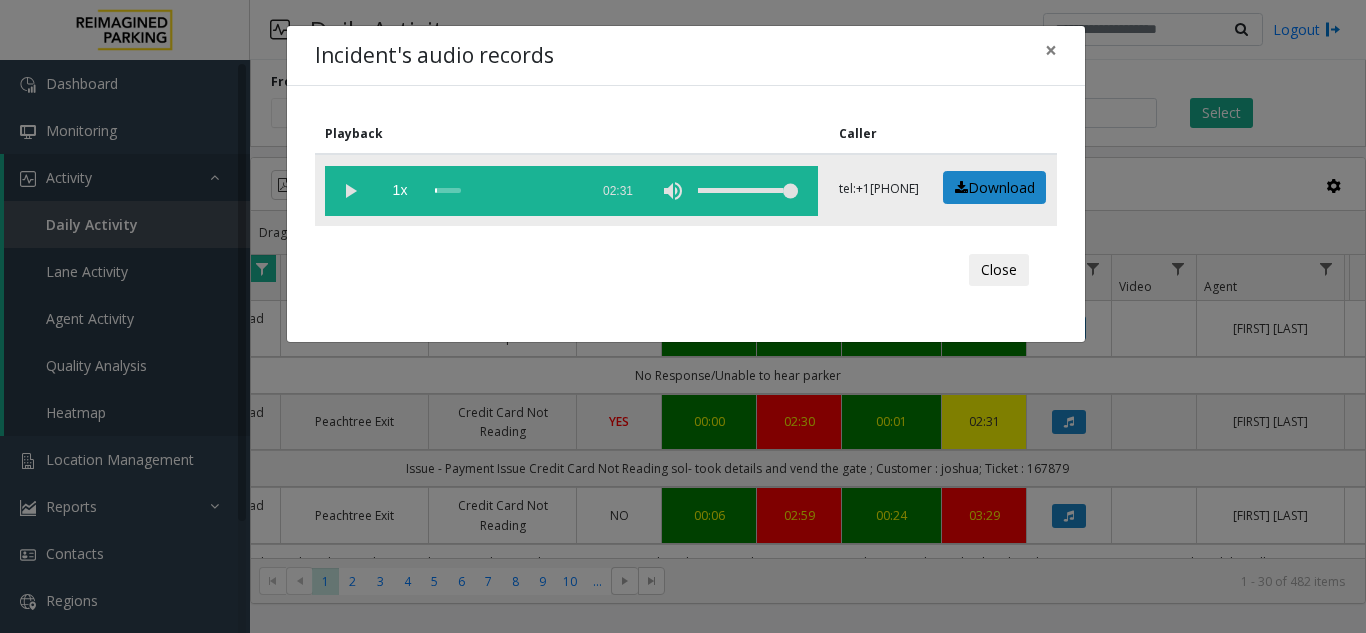 click 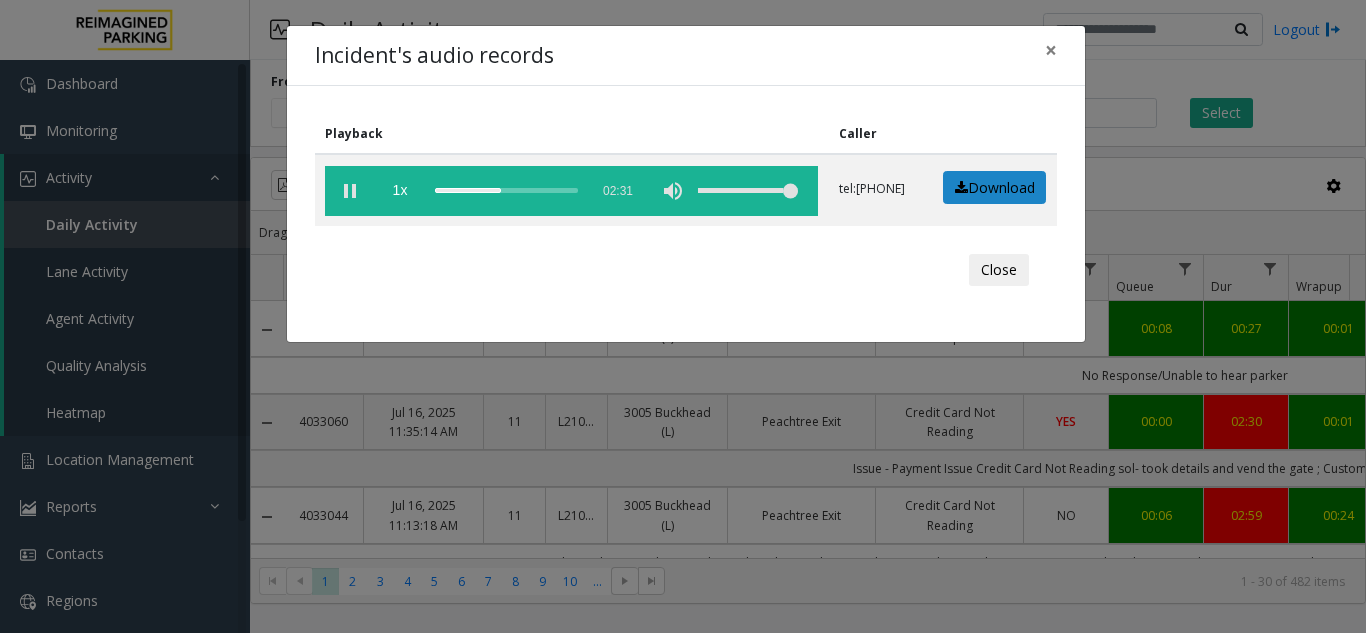 scroll, scrollTop: 0, scrollLeft: 0, axis: both 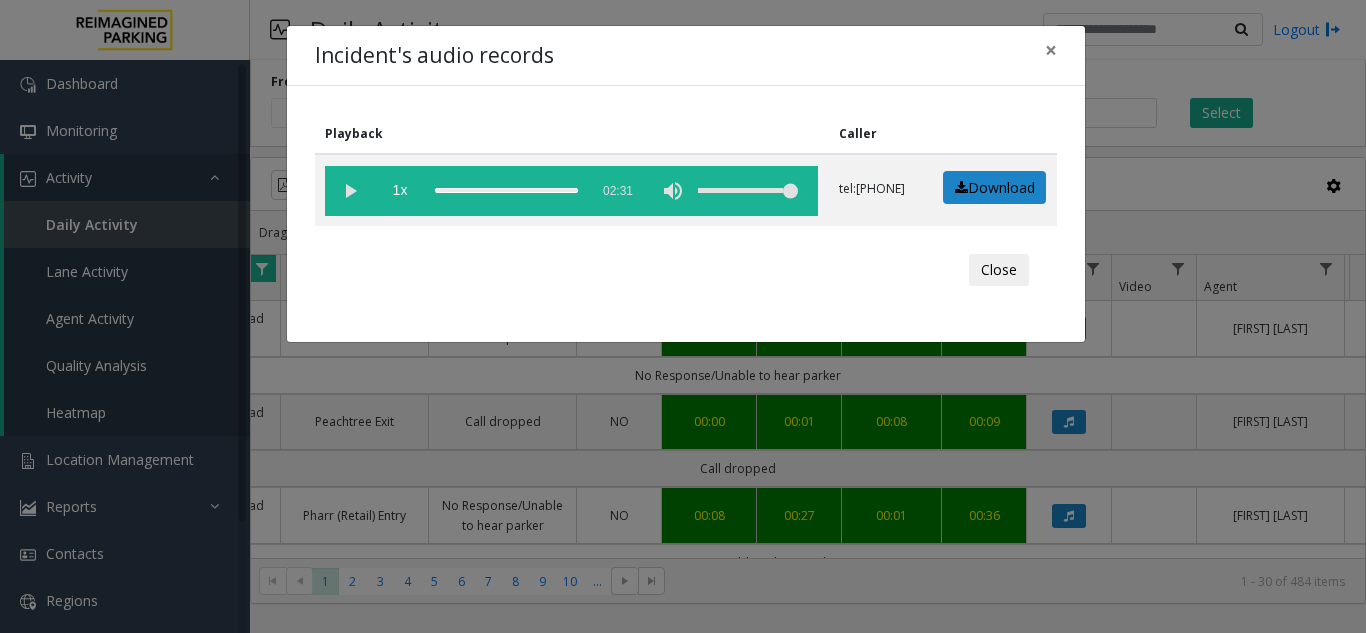 click on "Close" 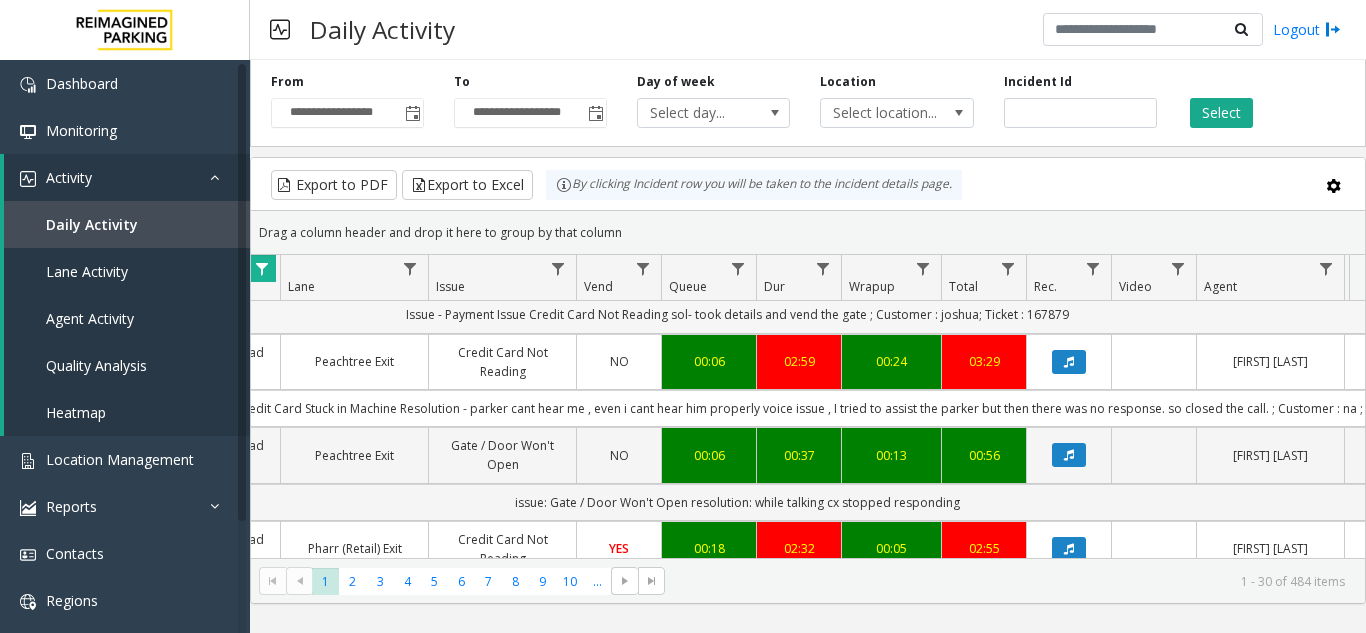 scroll, scrollTop: 300, scrollLeft: 447, axis: both 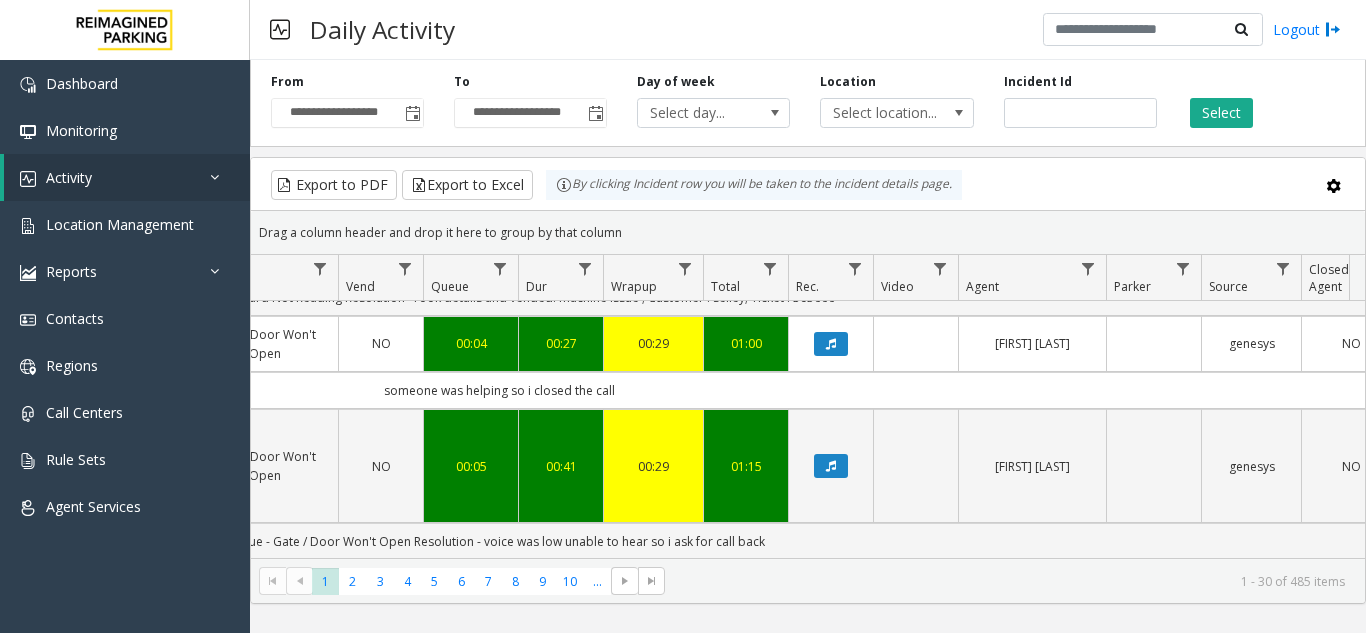 click 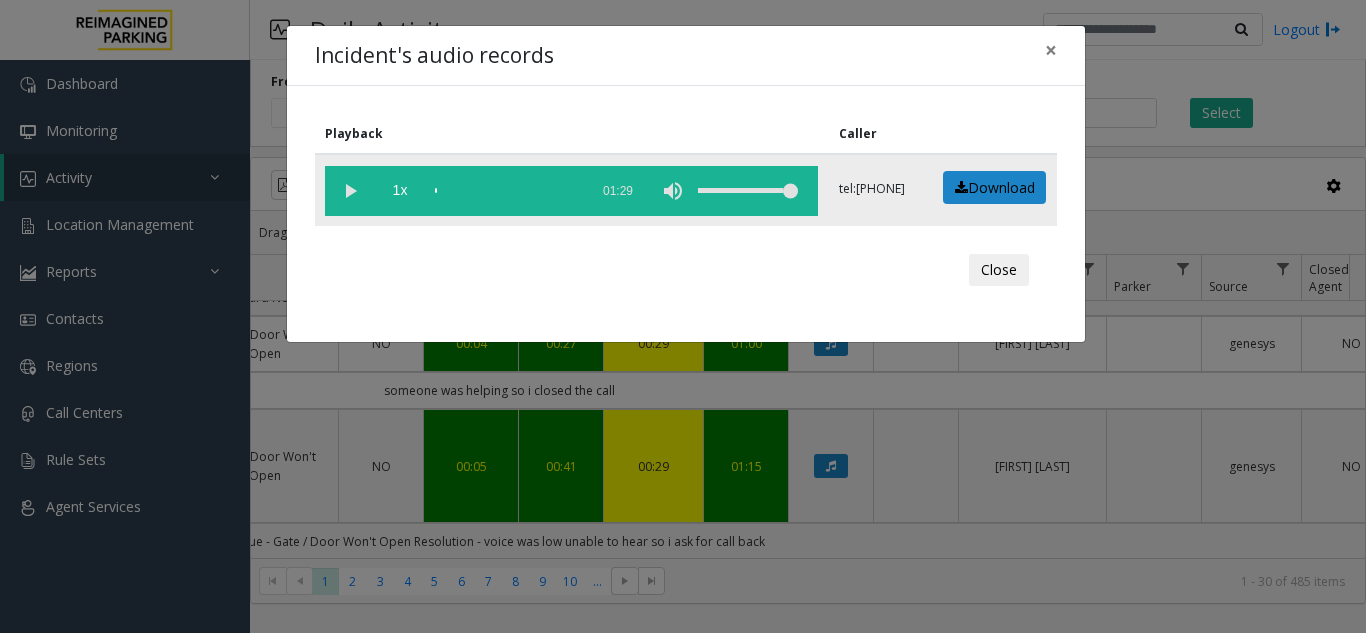 click 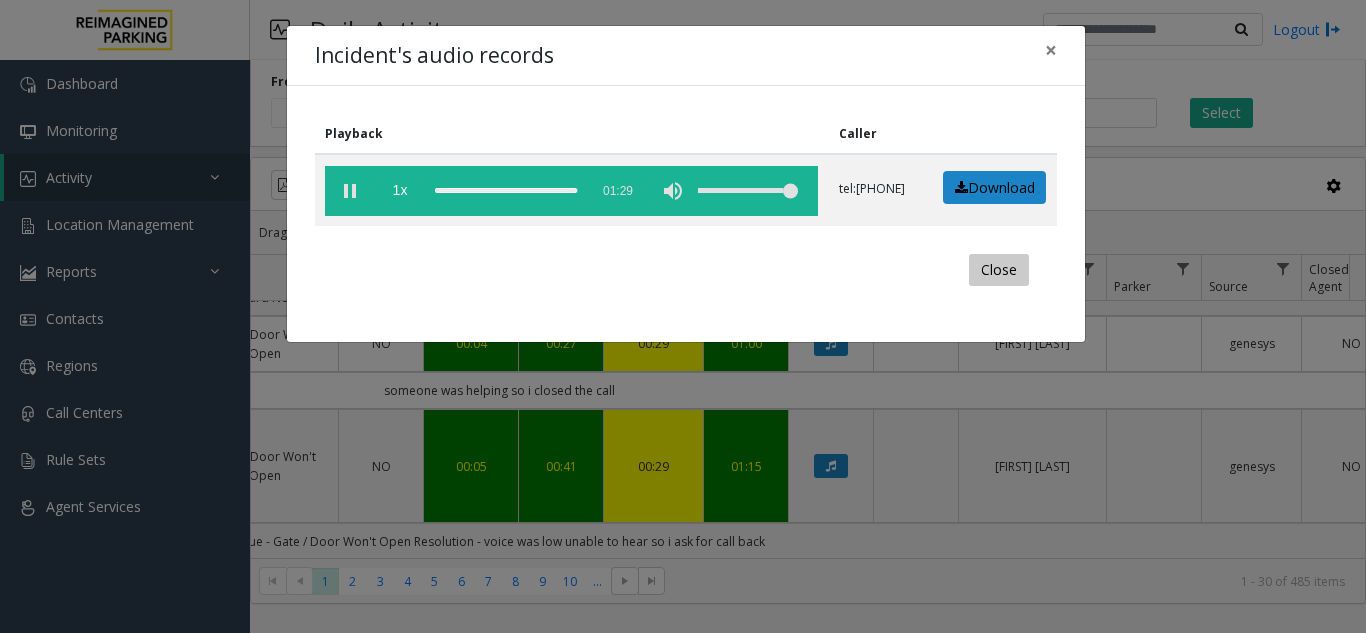 click on "Close" 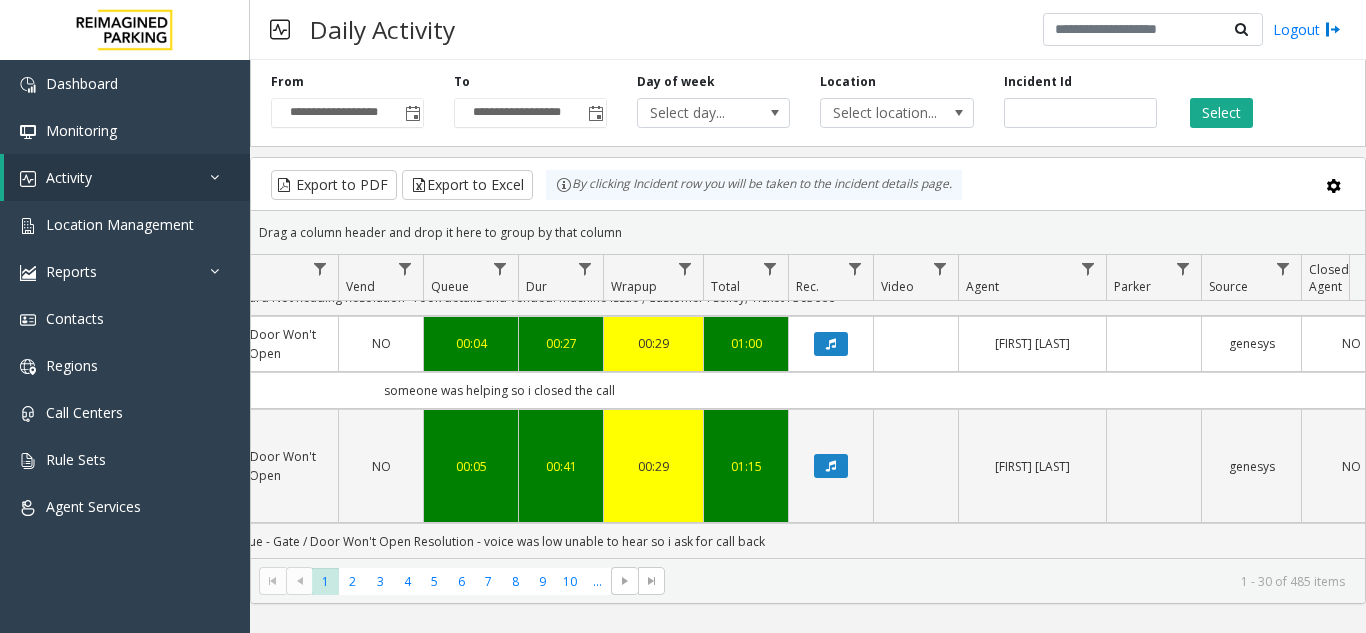 scroll, scrollTop: 1583, scrollLeft: 194, axis: both 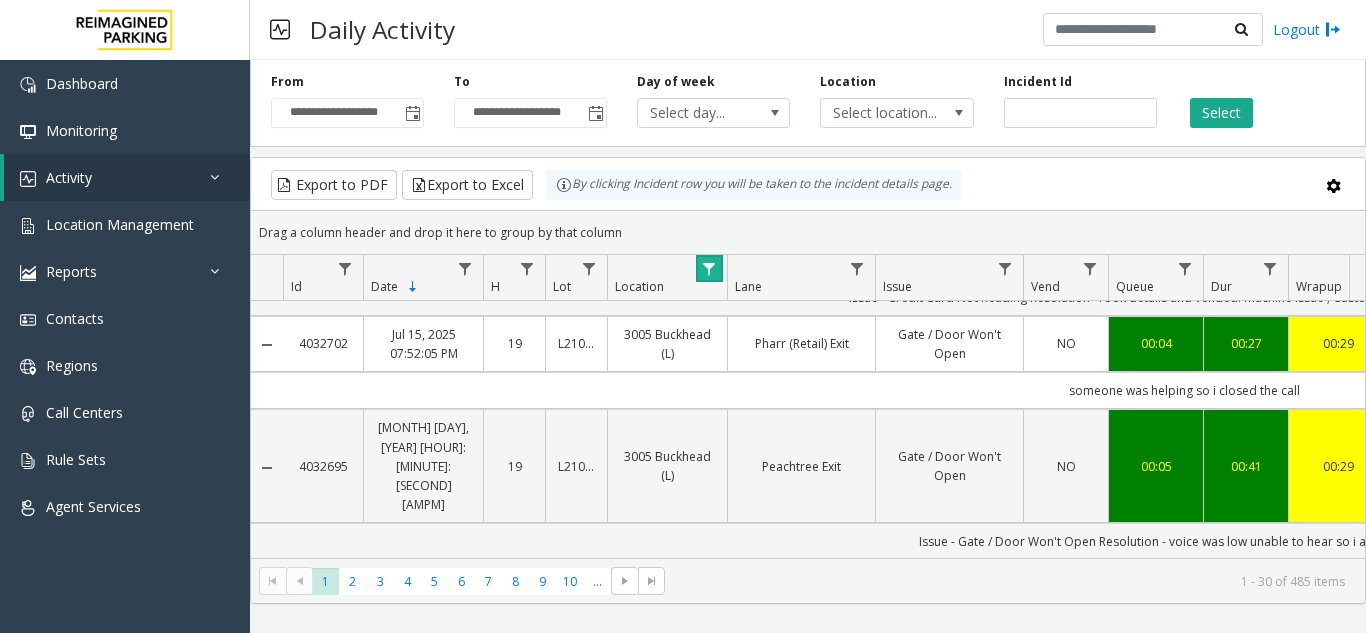 click 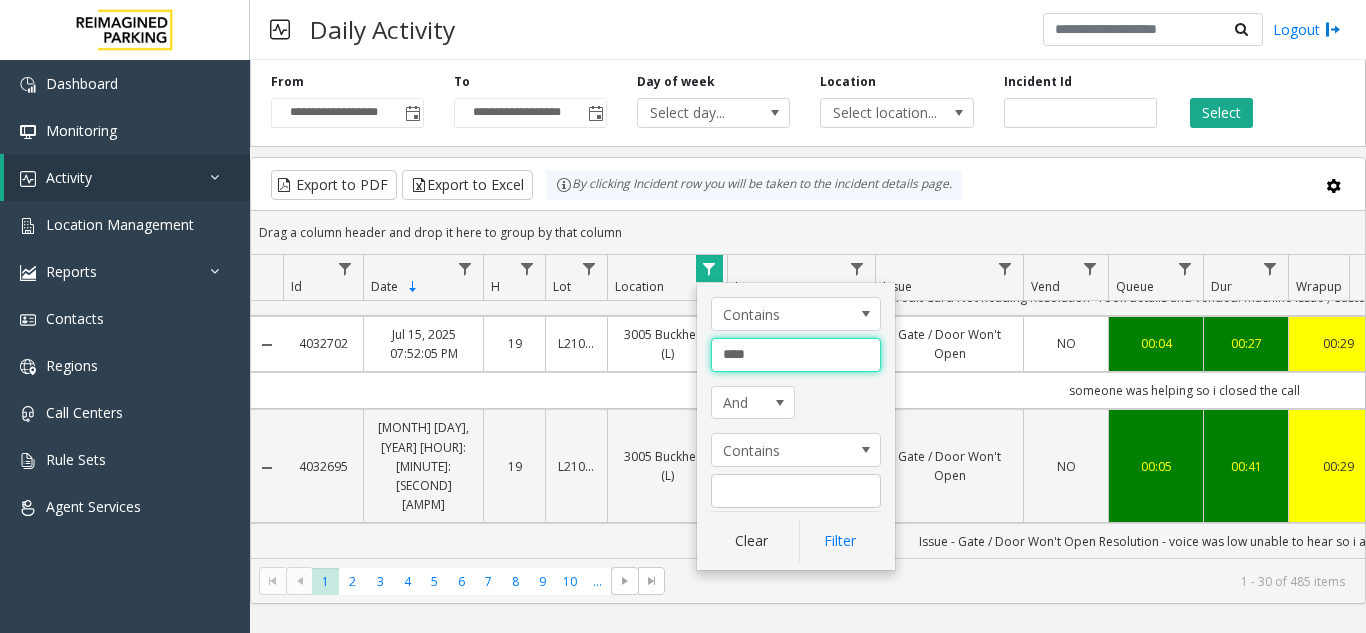 drag, startPoint x: 772, startPoint y: 360, endPoint x: 490, endPoint y: 338, distance: 282.85684 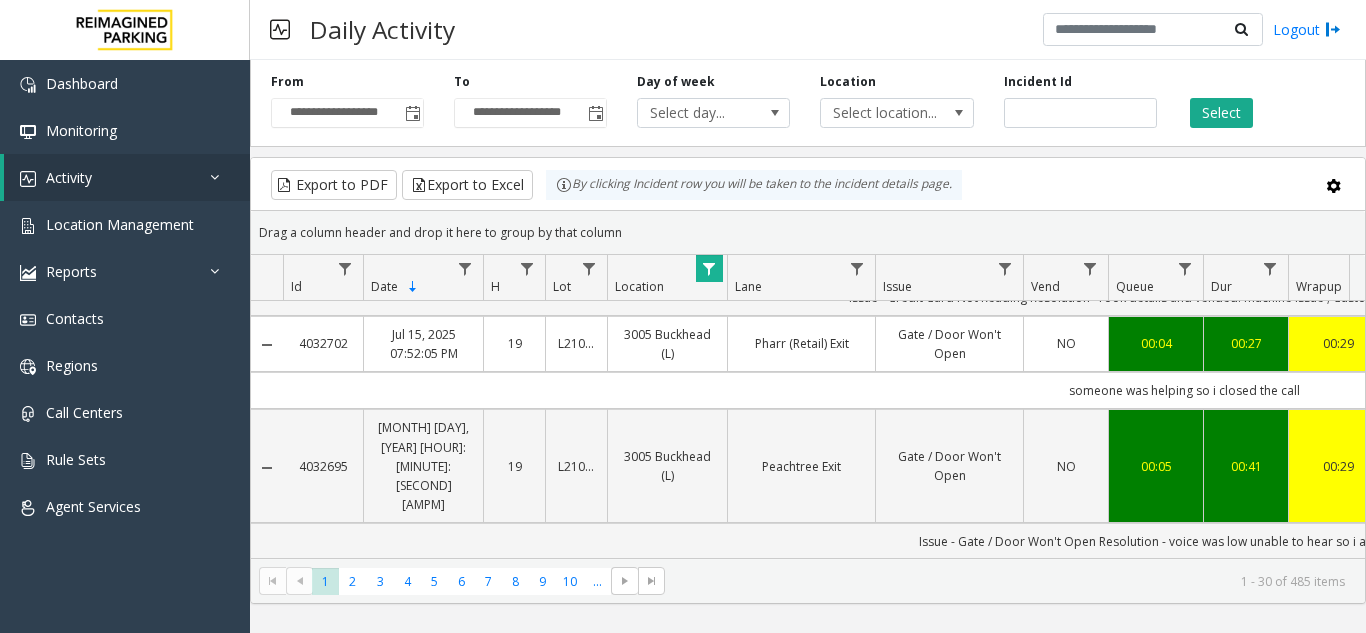 click 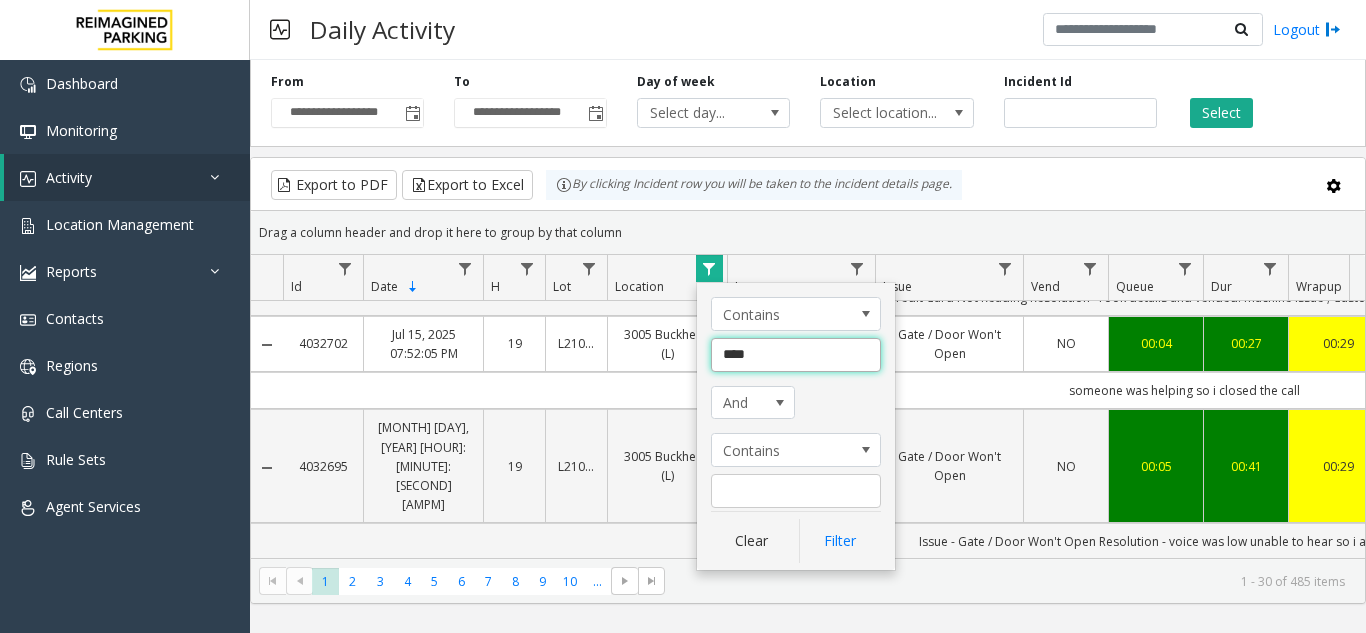 click on "****" 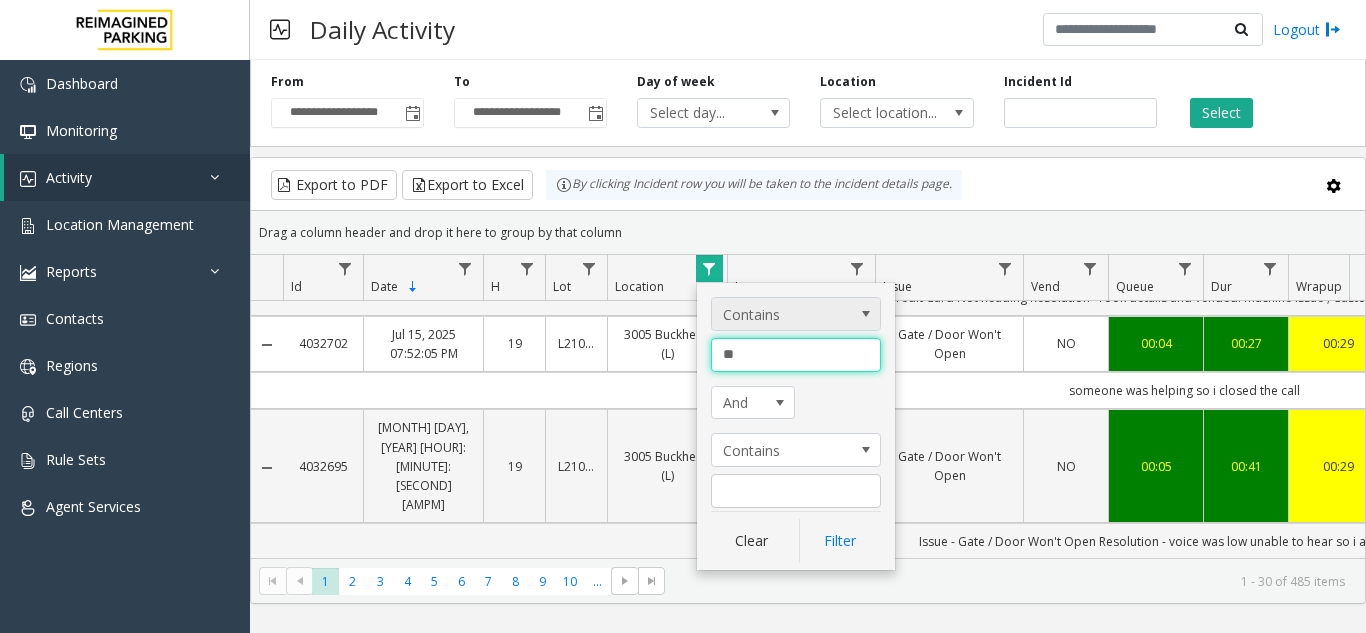 type on "*" 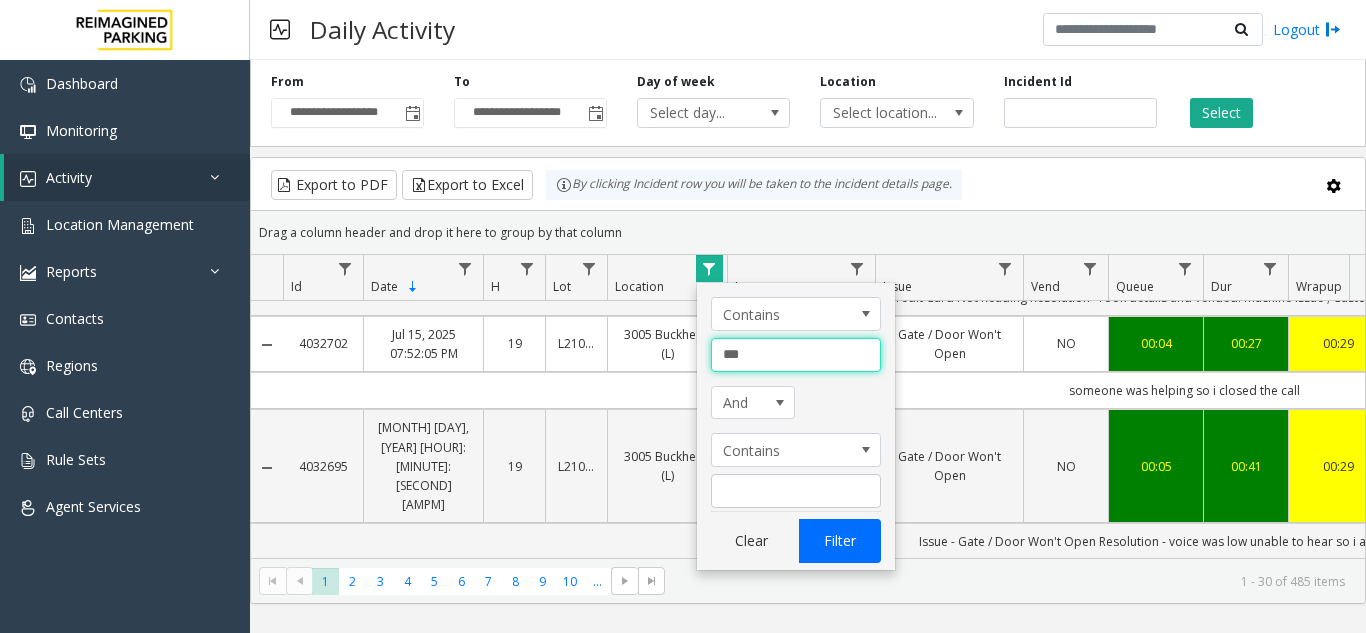 type on "***" 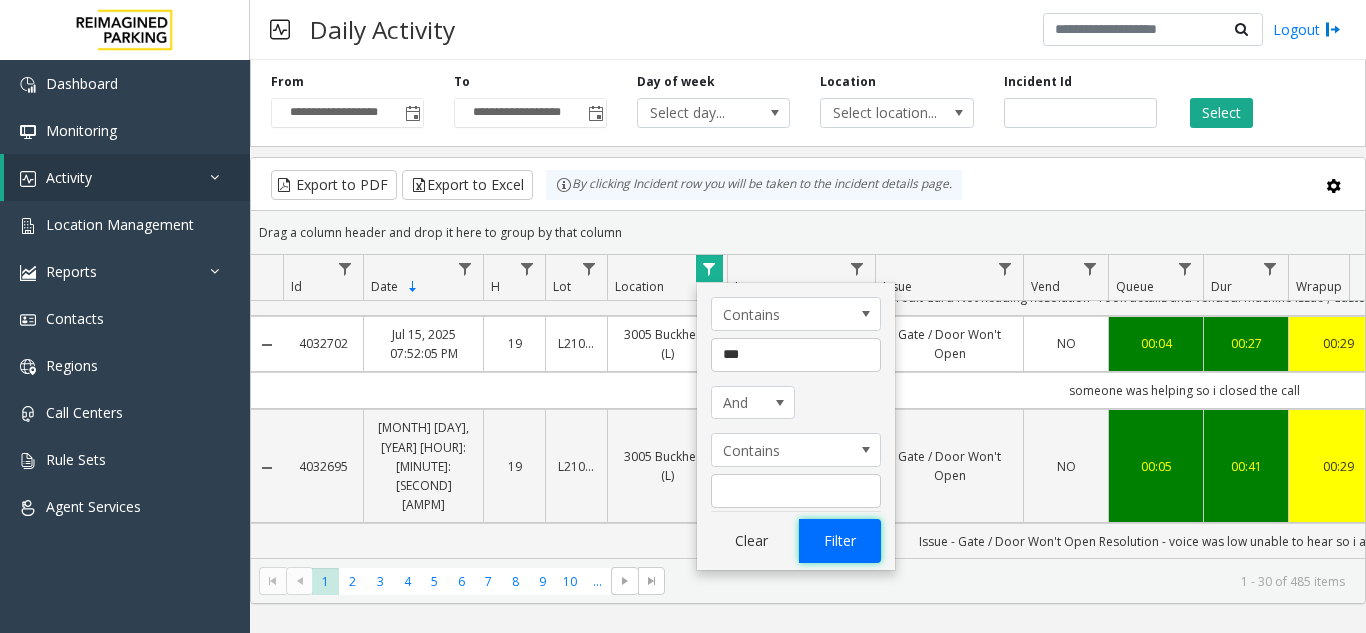 click on "Filter" 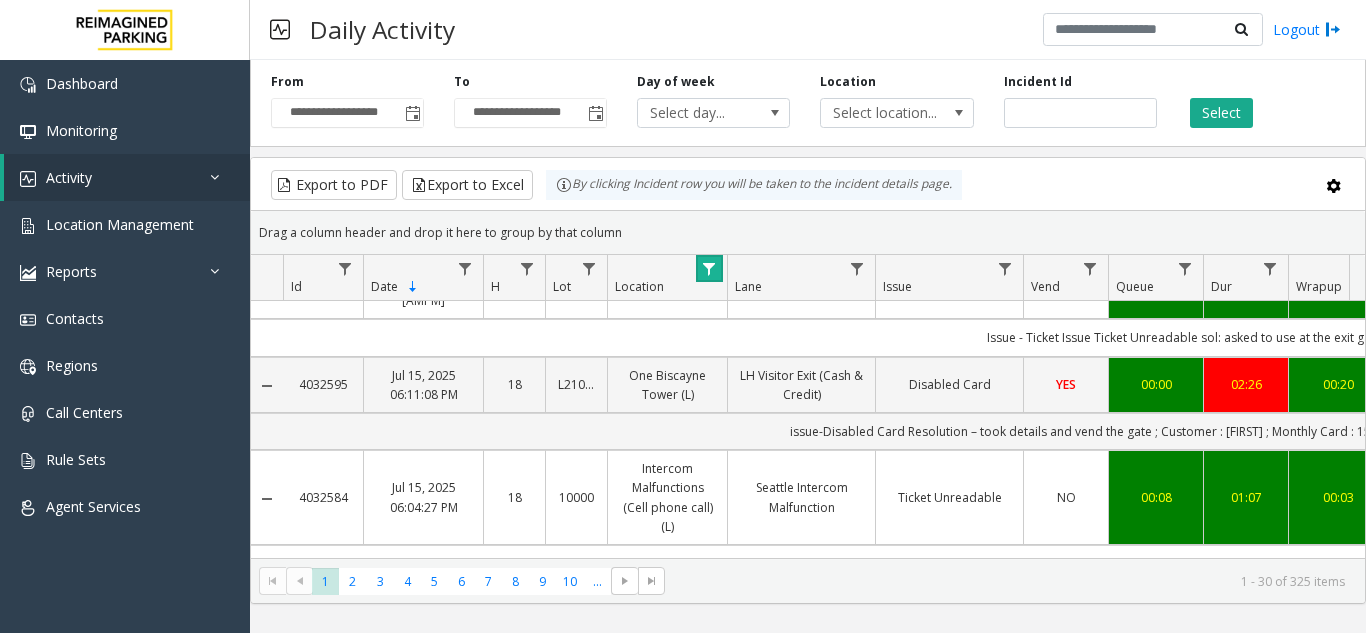 click 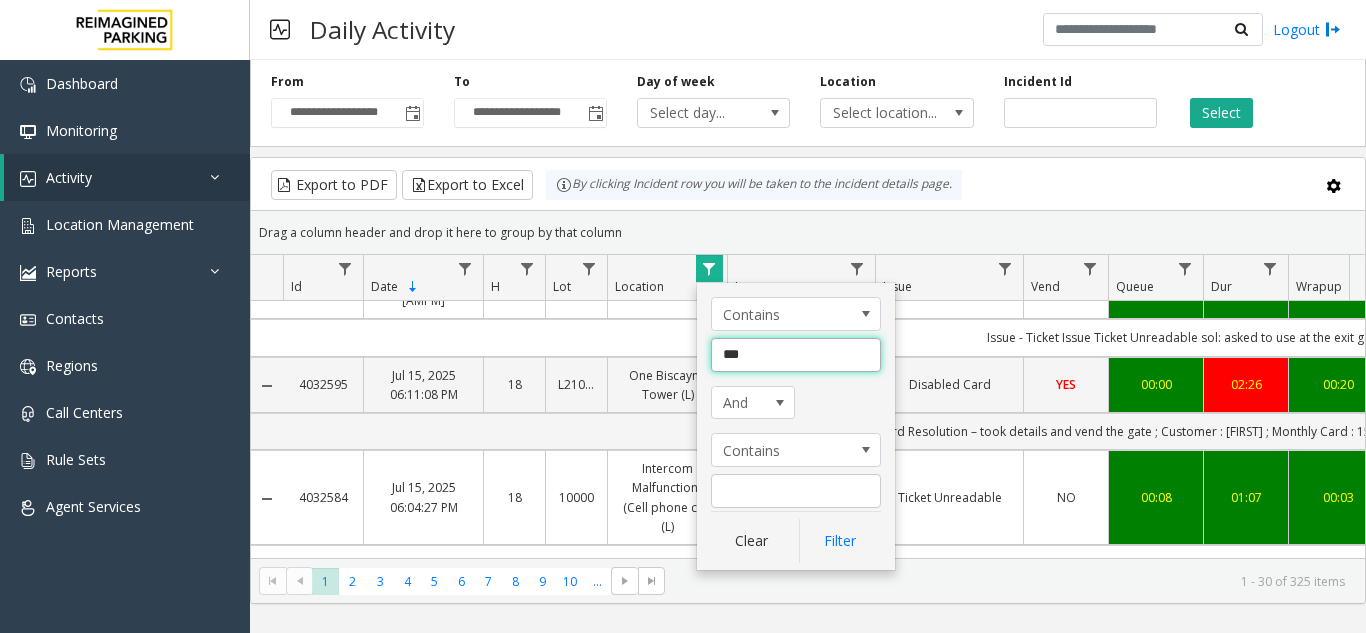 click on "***" 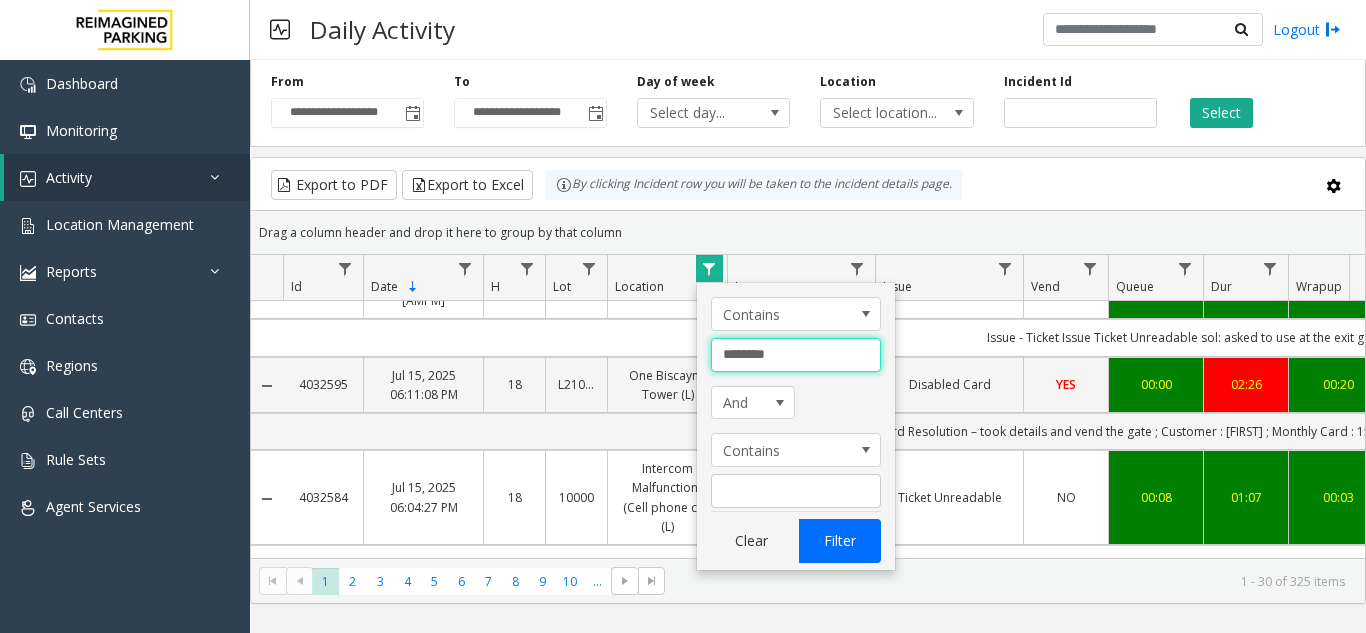 type on "********" 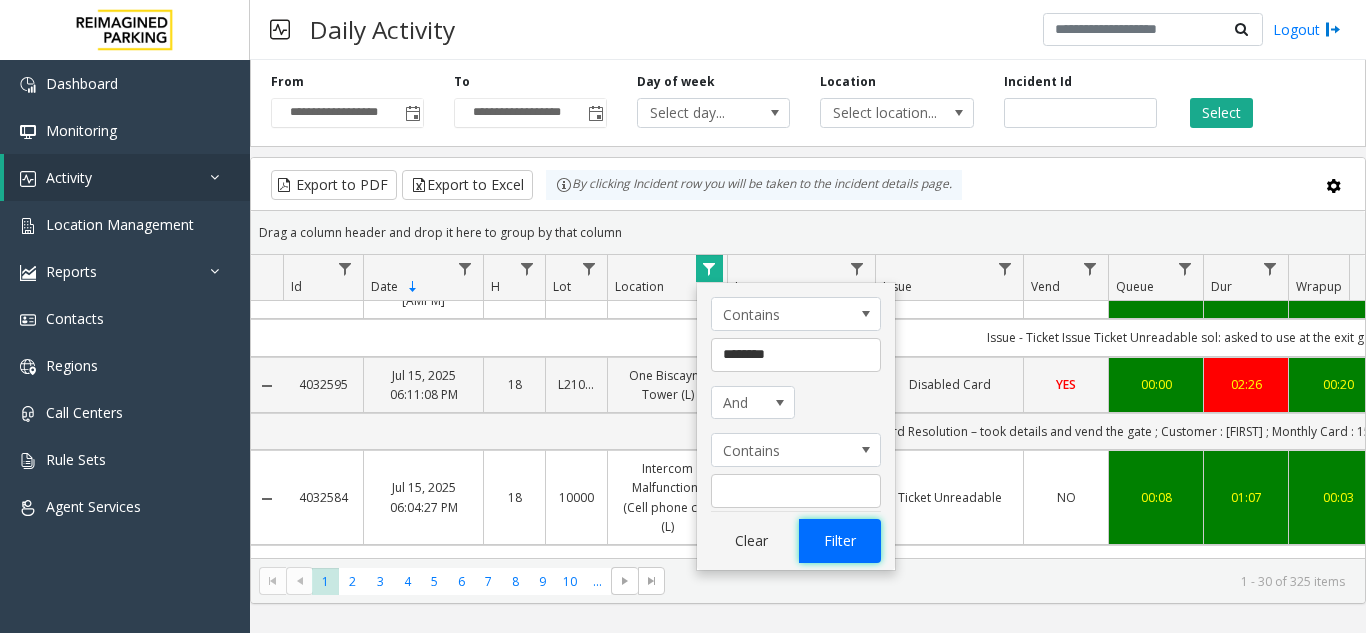 click on "Filter" 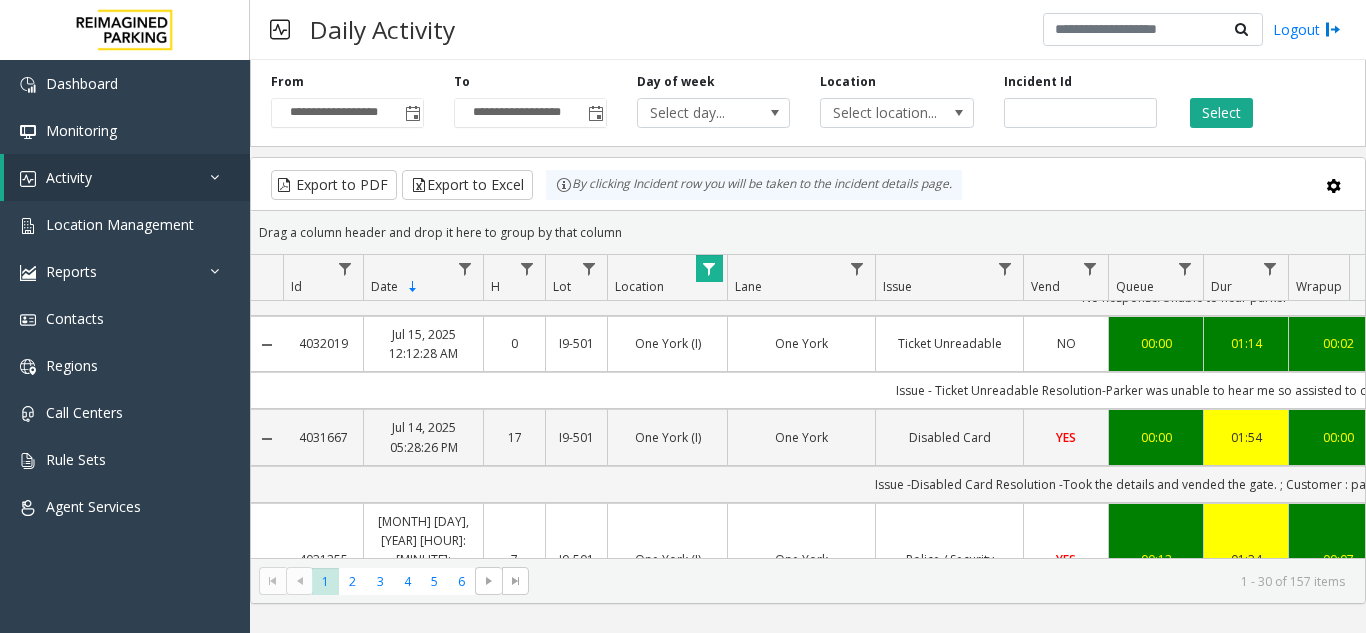 scroll, scrollTop: 1583, scrollLeft: 28, axis: both 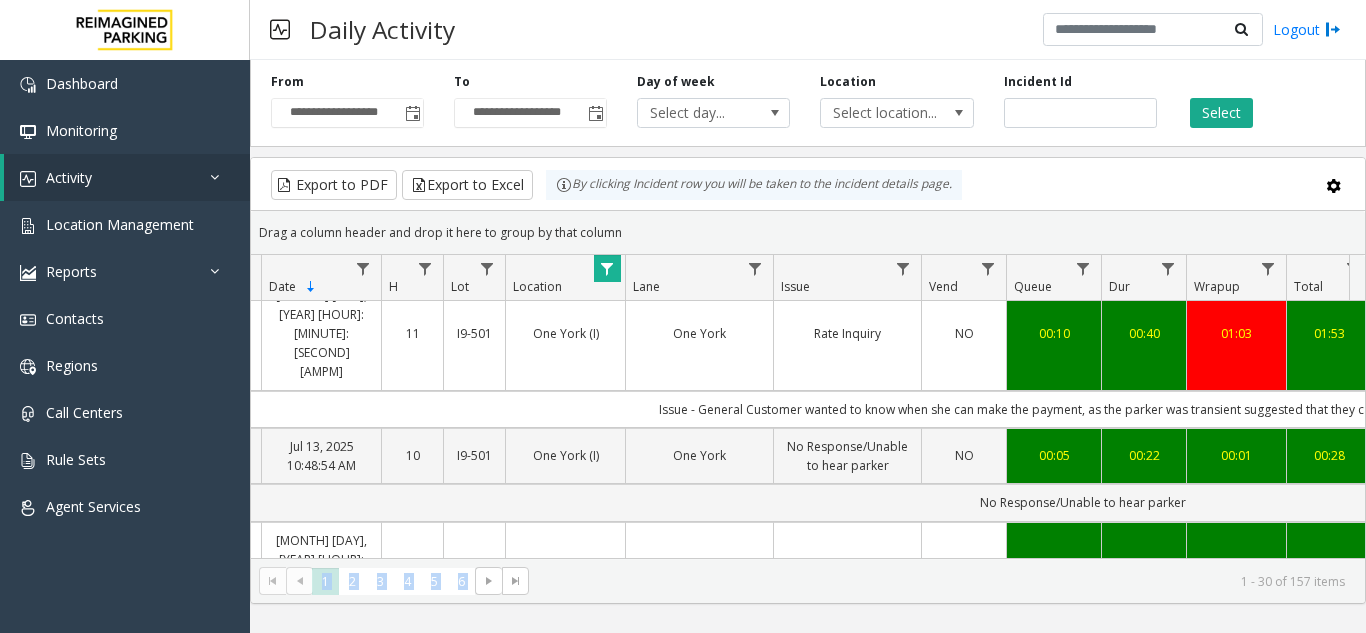 drag, startPoint x: 710, startPoint y: 560, endPoint x: 663, endPoint y: 555, distance: 47.26521 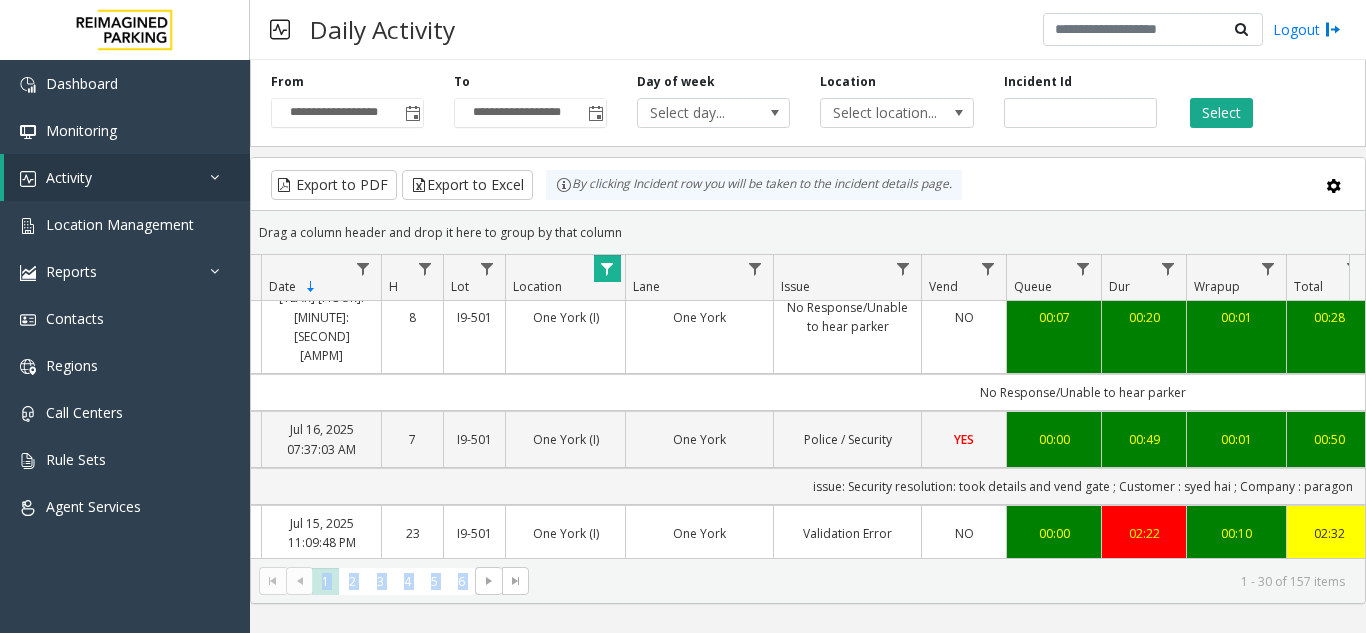 scroll, scrollTop: 0, scrollLeft: 102, axis: horizontal 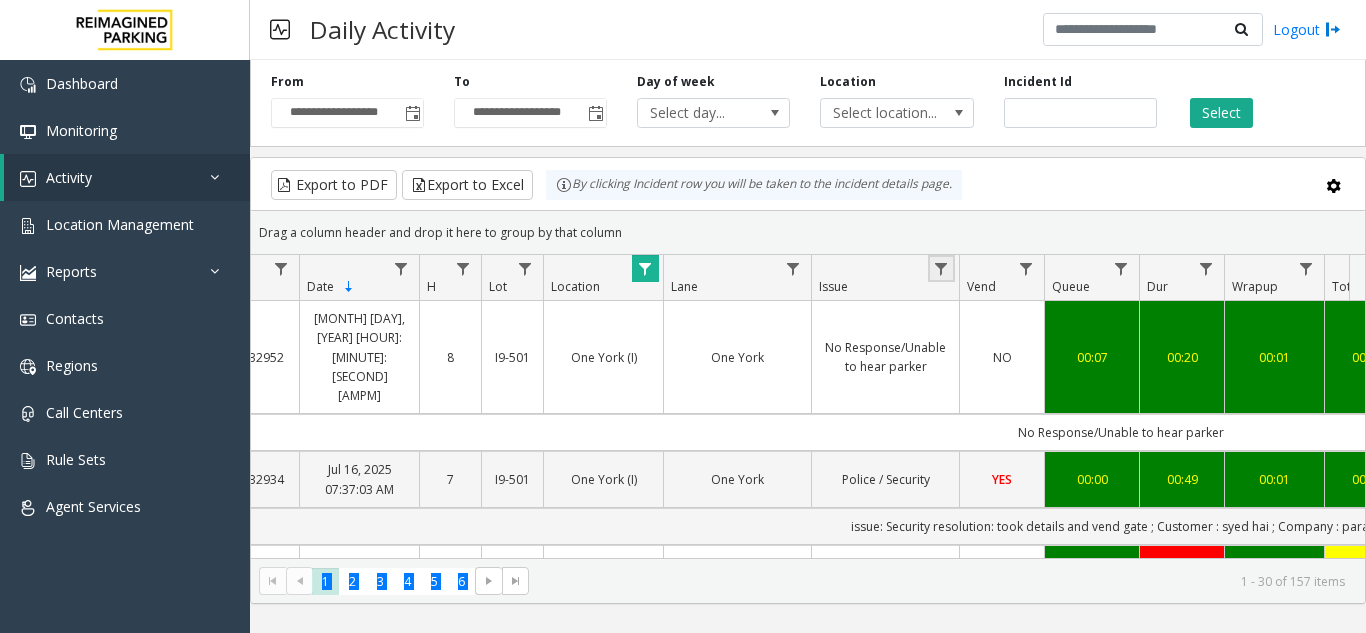 click 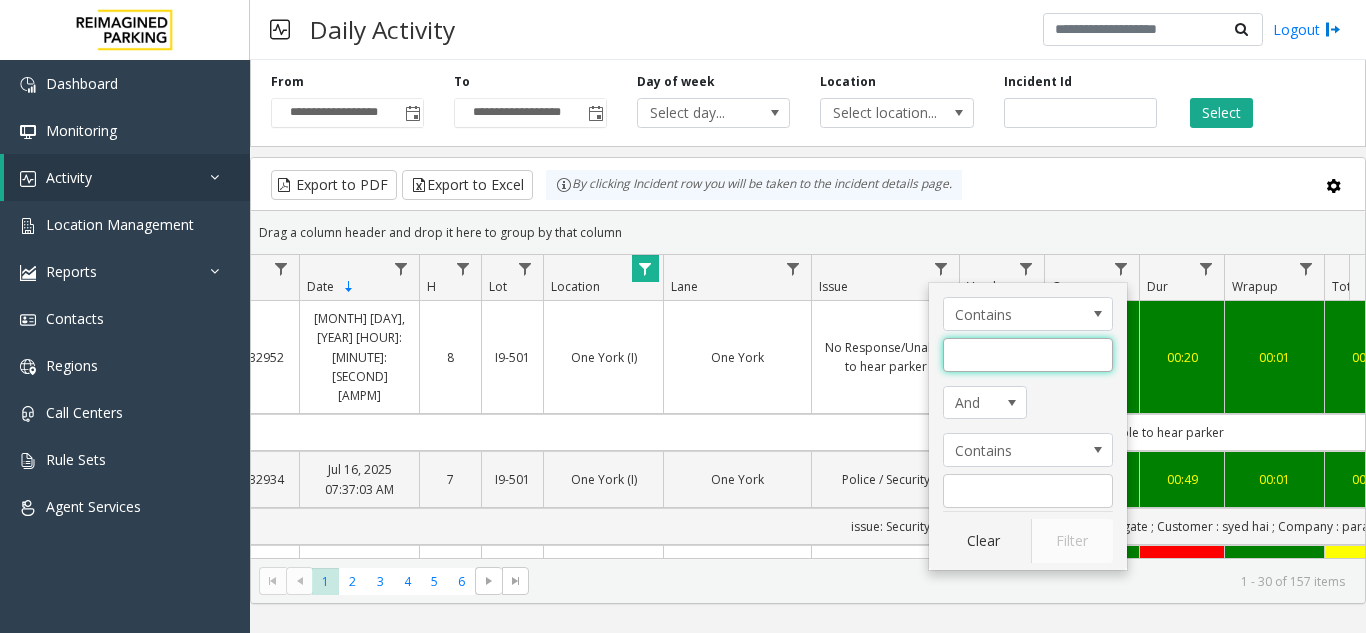 click 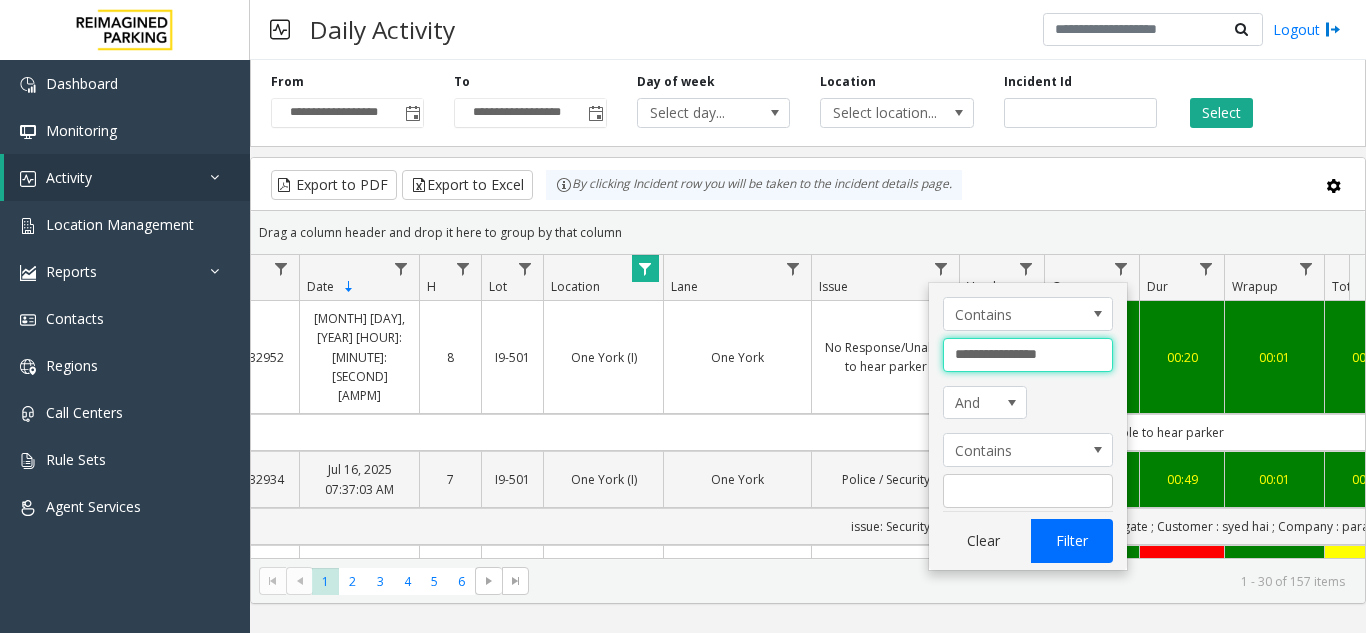 type on "**********" 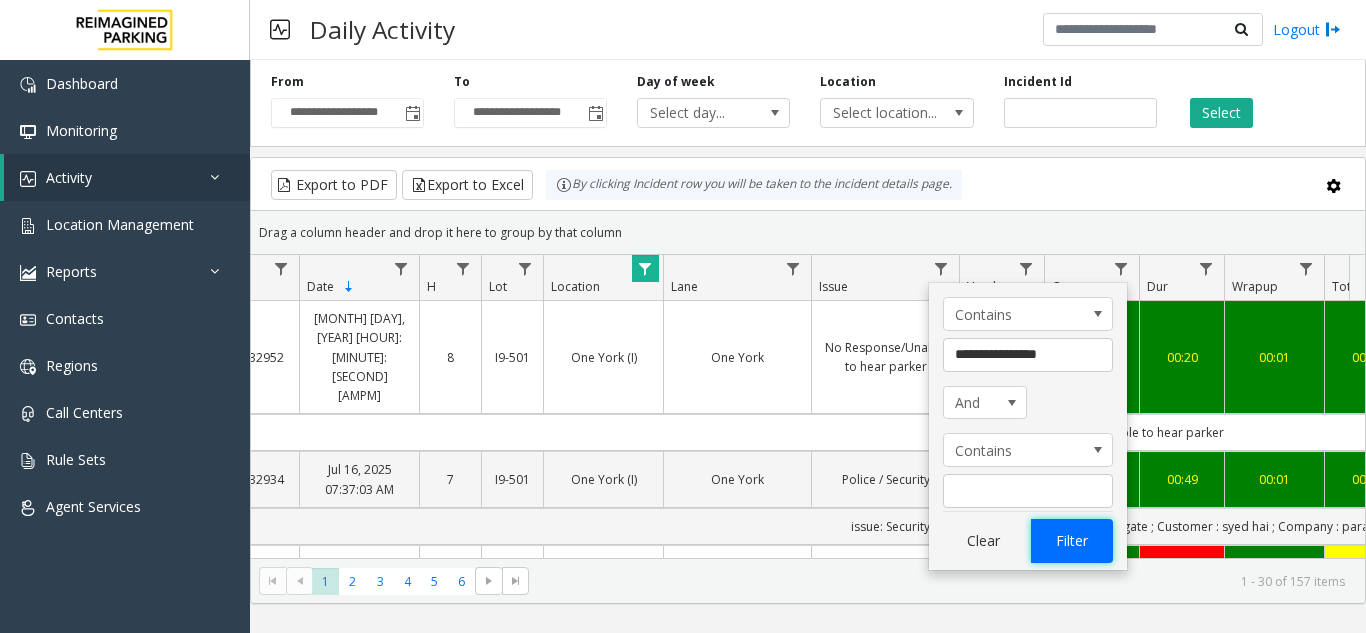 click on "Filter" 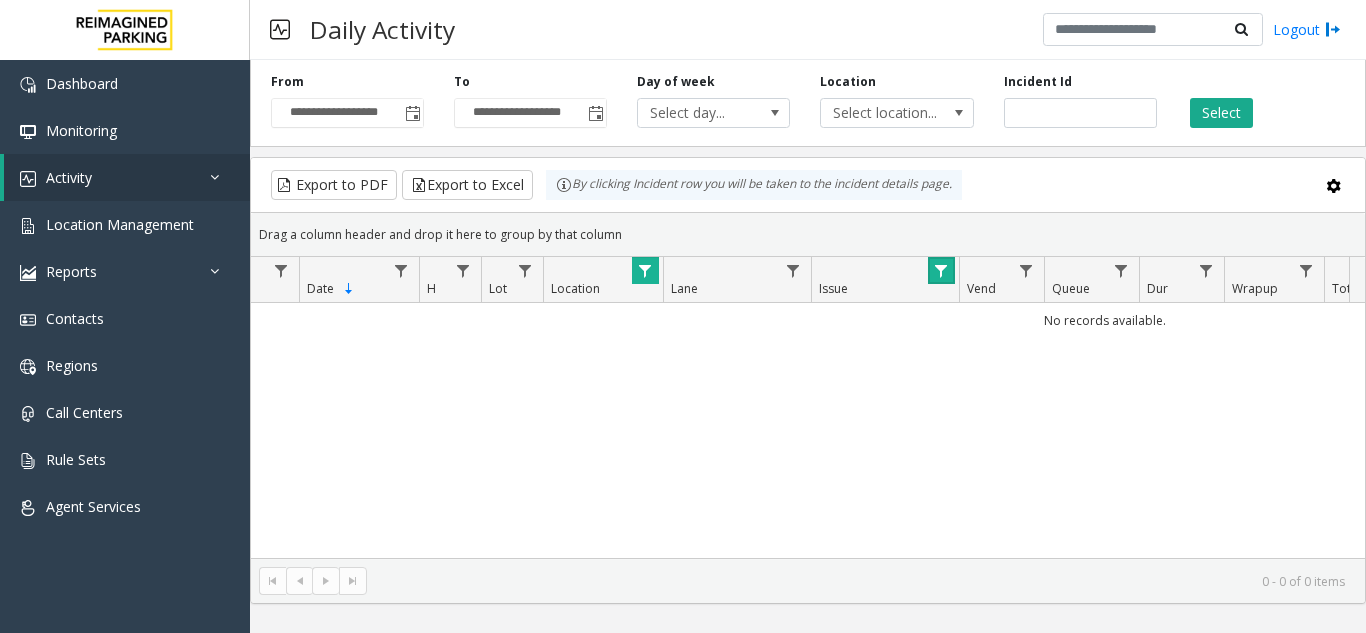 click 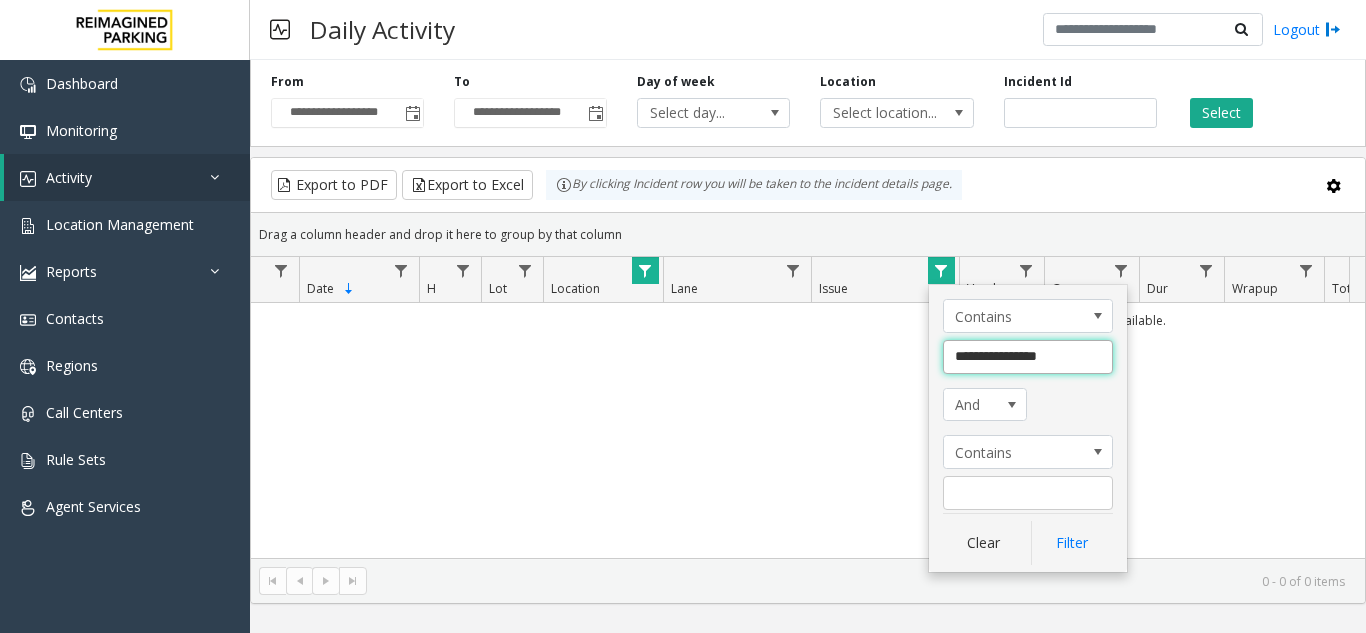 drag, startPoint x: 1061, startPoint y: 358, endPoint x: 997, endPoint y: 358, distance: 64 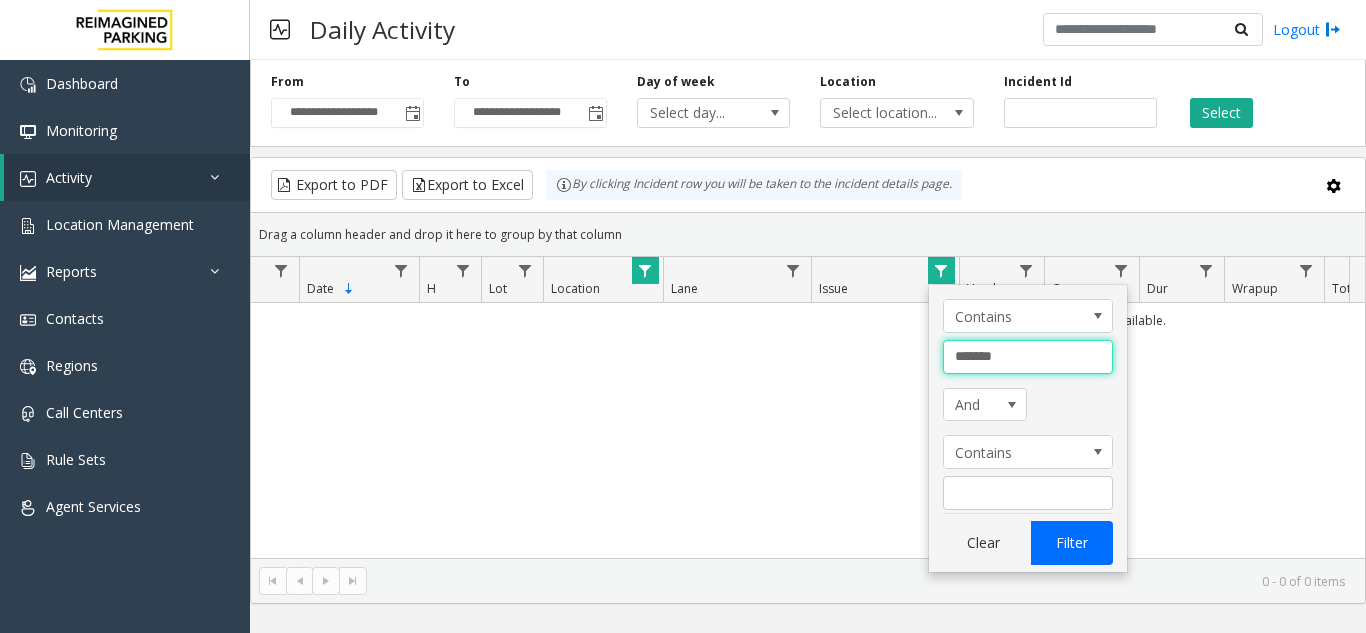 type on "******" 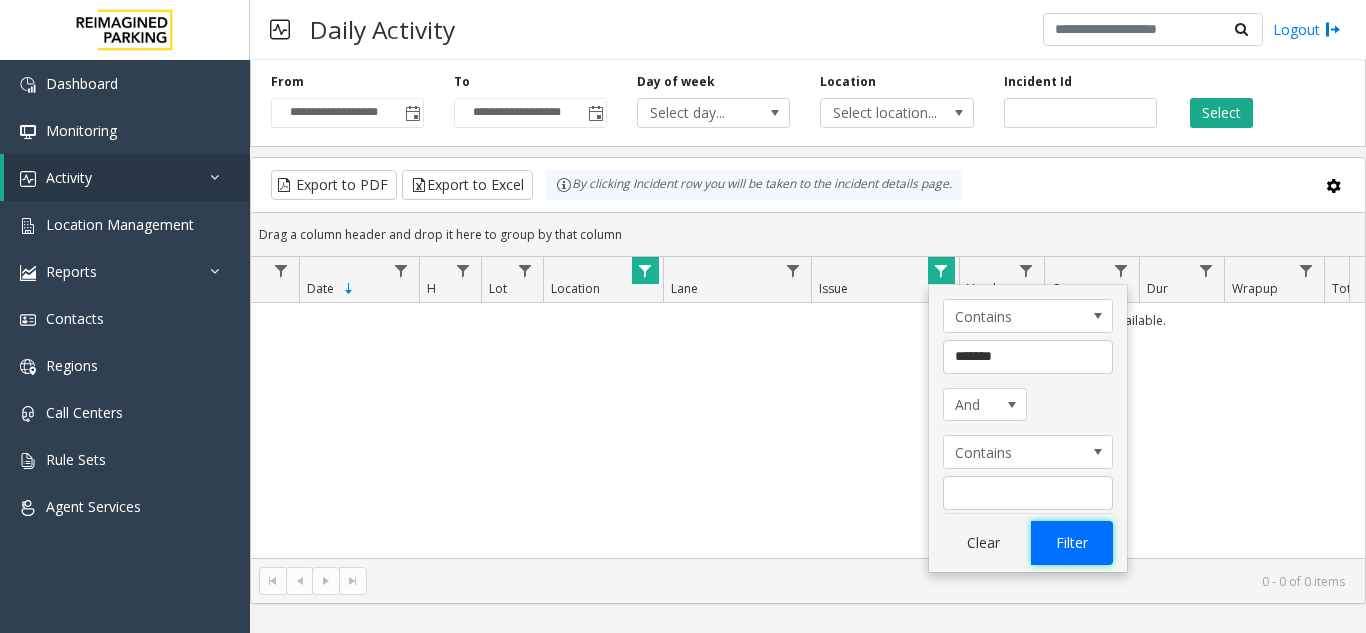 click on "Filter" 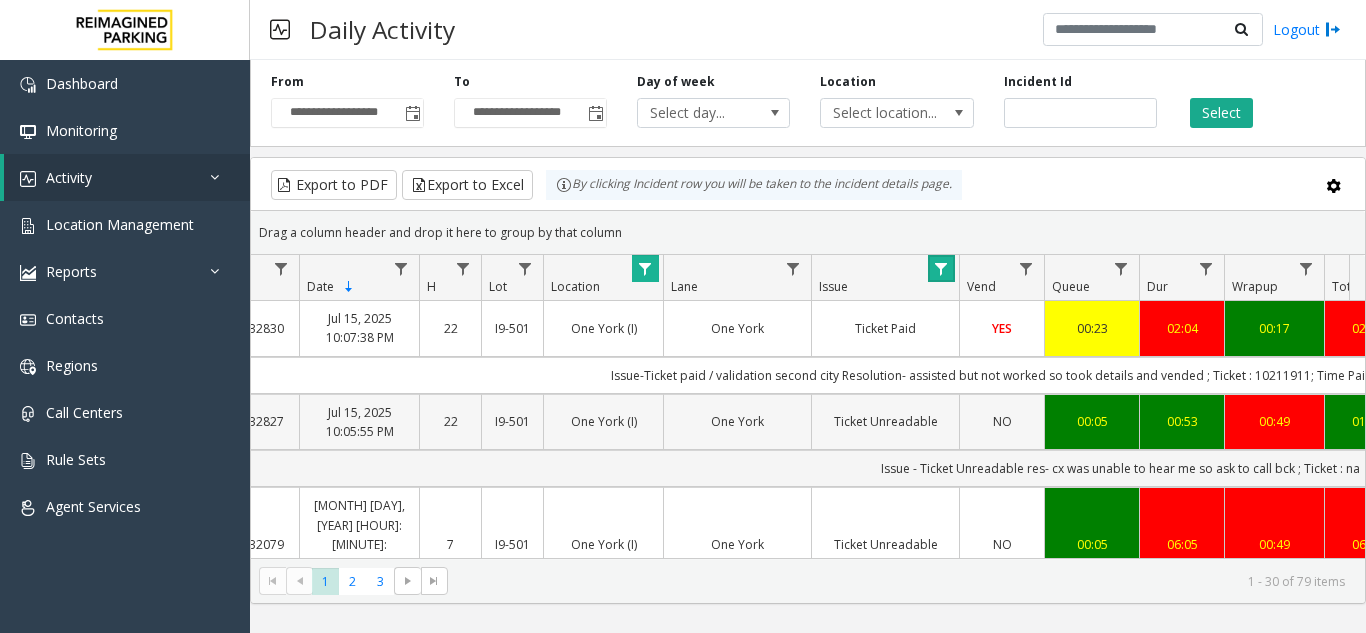 scroll, scrollTop: 100, scrollLeft: 64, axis: both 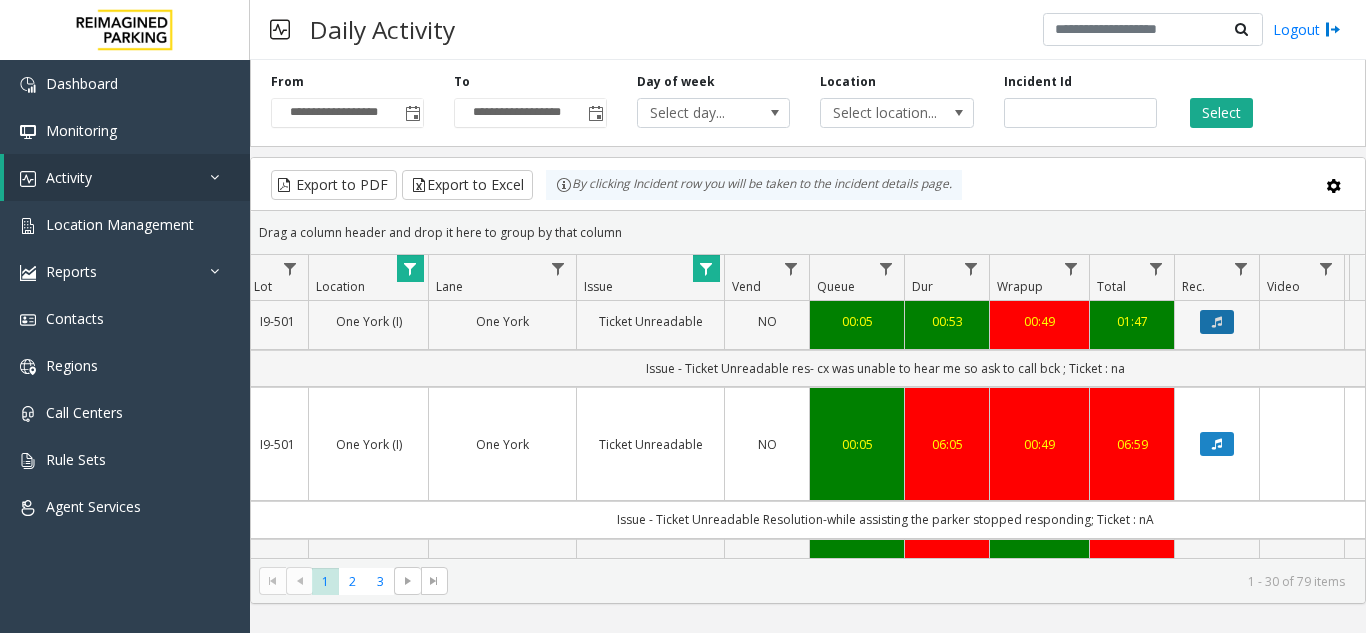 click 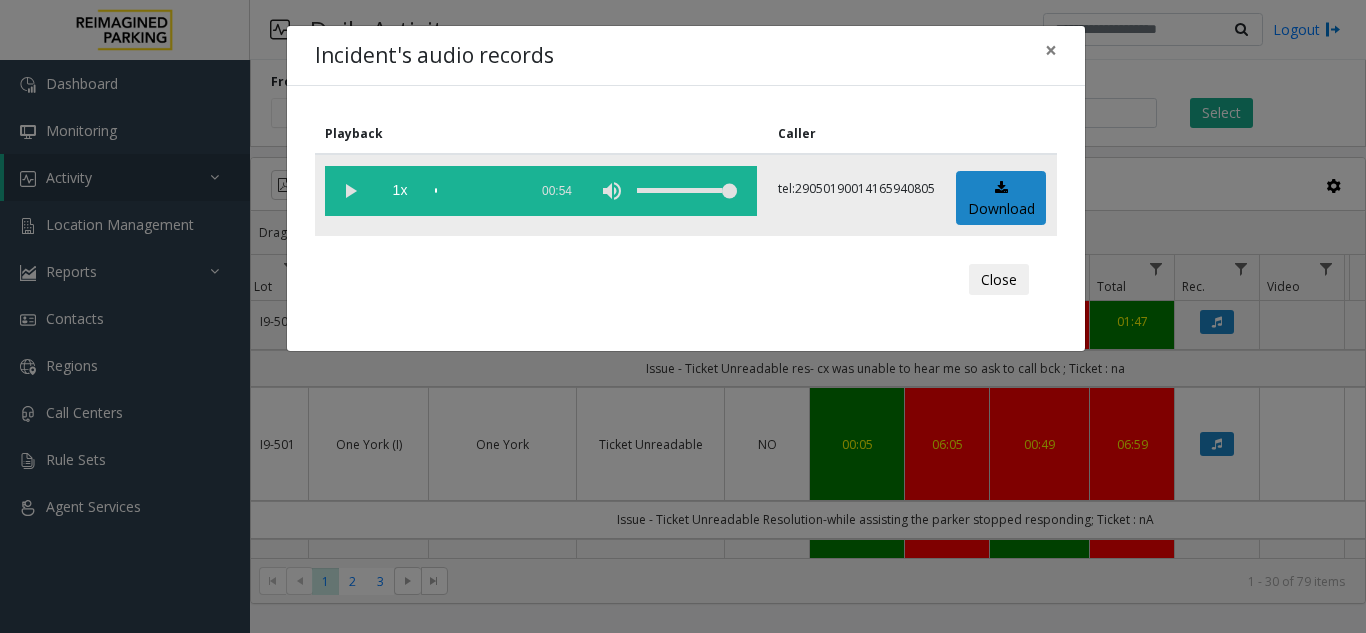 click 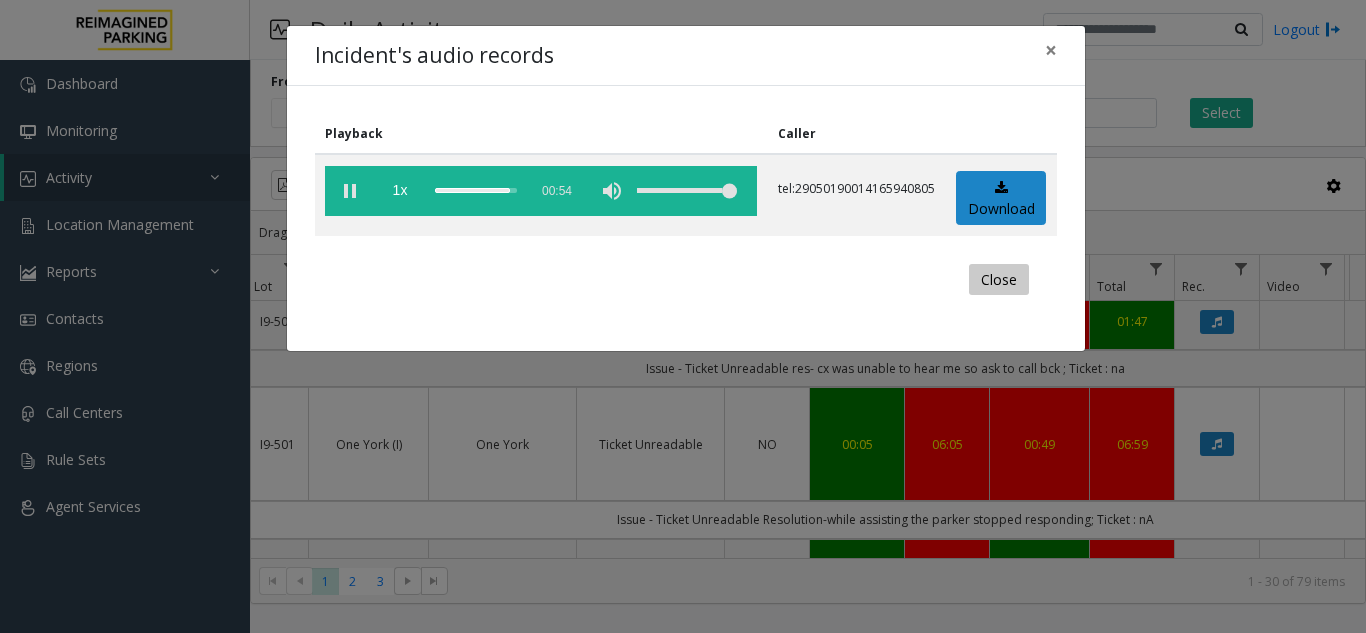 click on "Close" 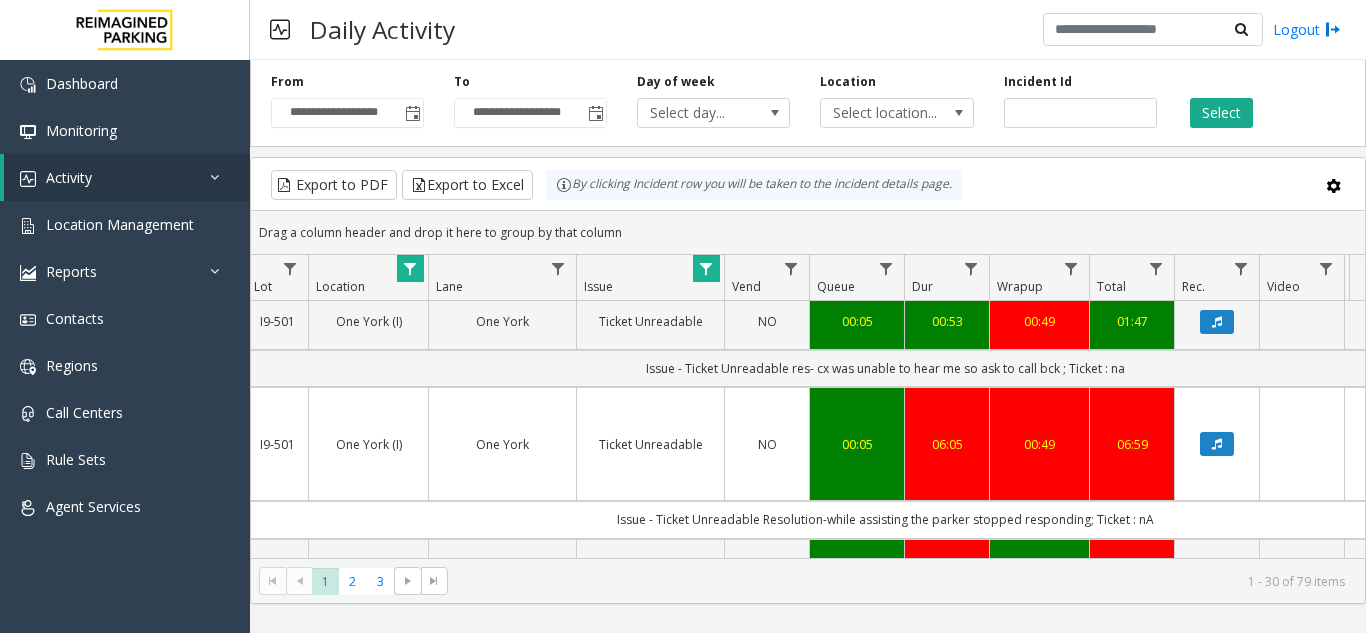scroll, scrollTop: 100, scrollLeft: 323, axis: both 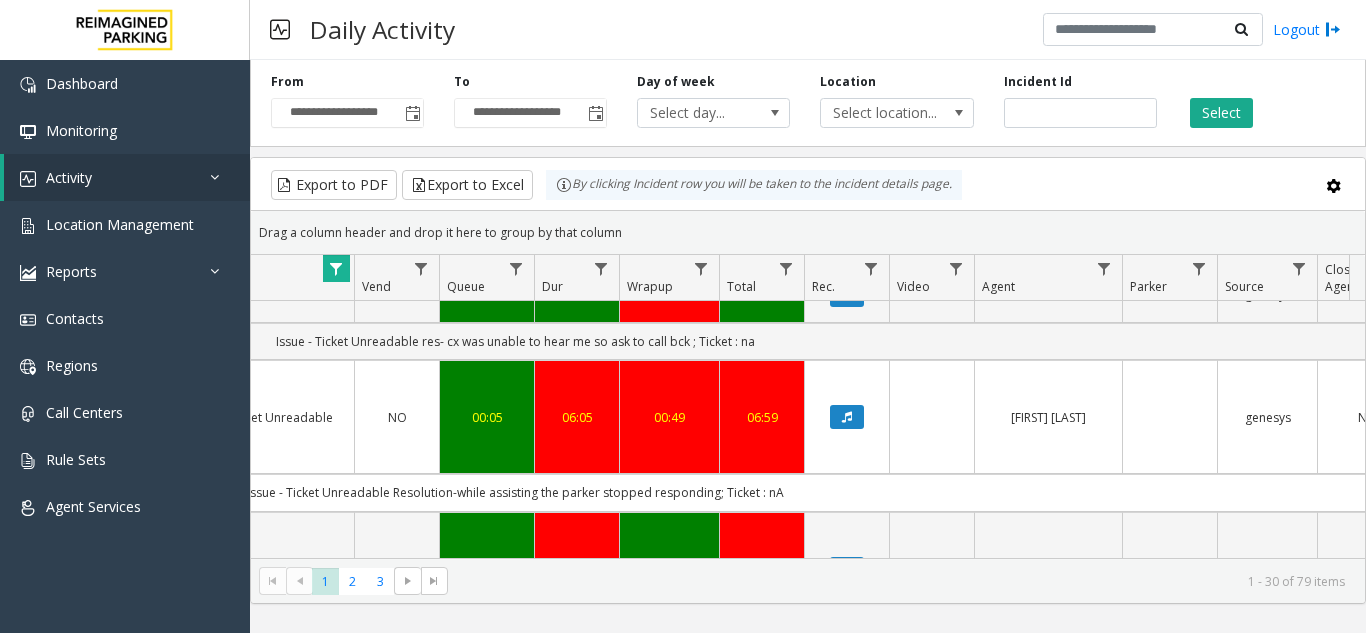 drag, startPoint x: 746, startPoint y: 562, endPoint x: 715, endPoint y: 564, distance: 31.06445 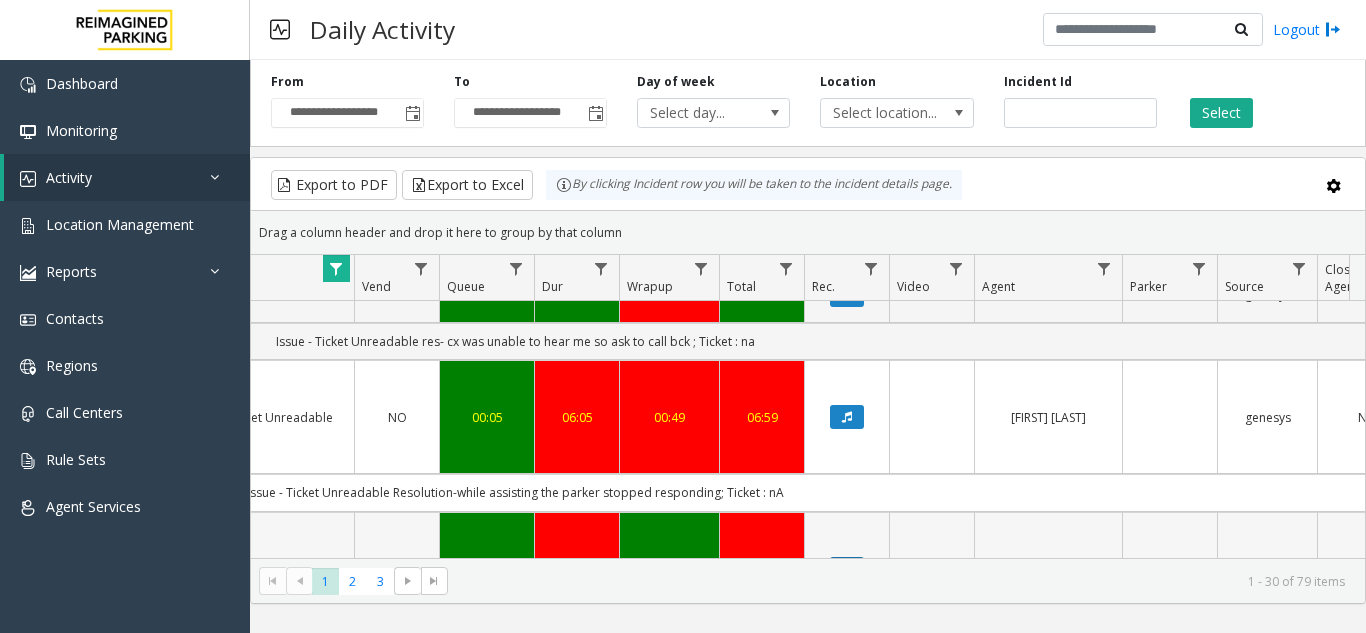 click 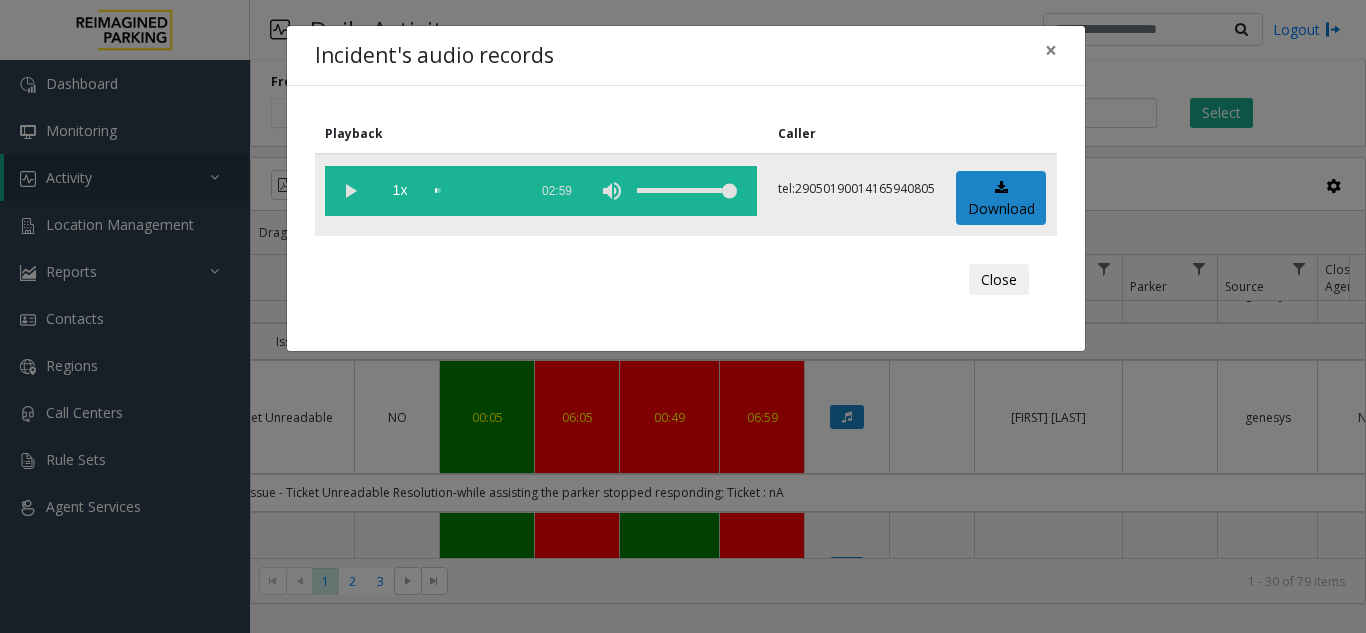 click 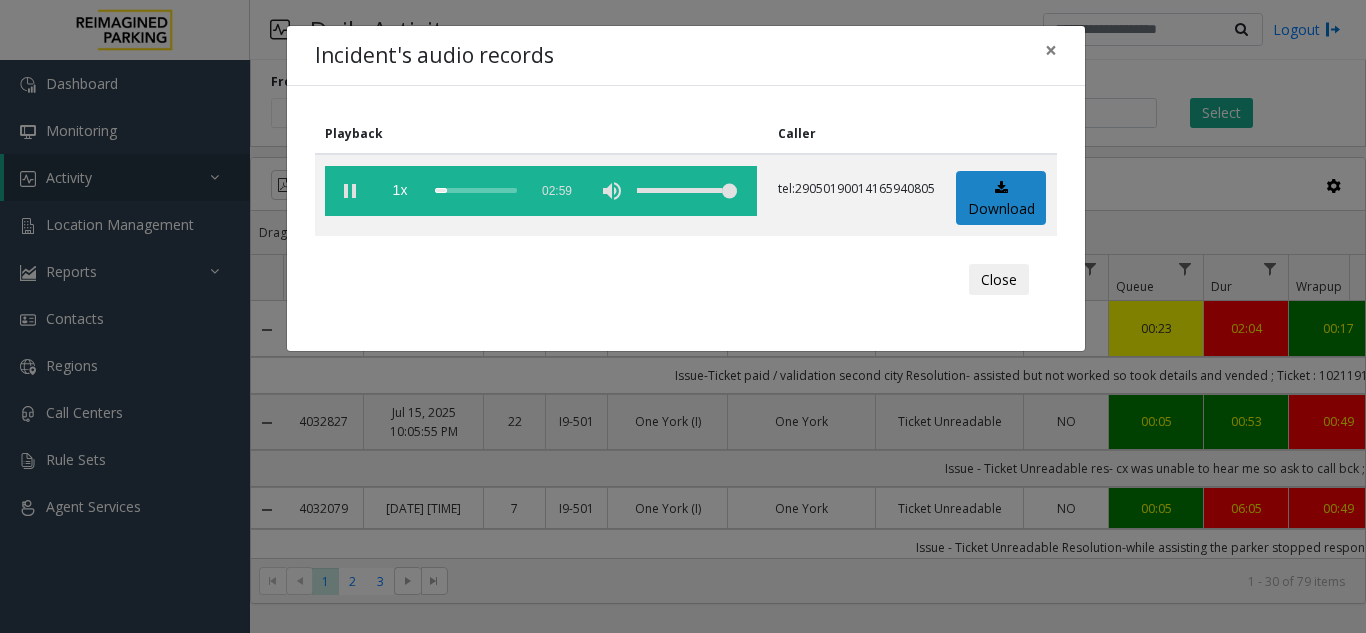 scroll, scrollTop: 0, scrollLeft: 0, axis: both 